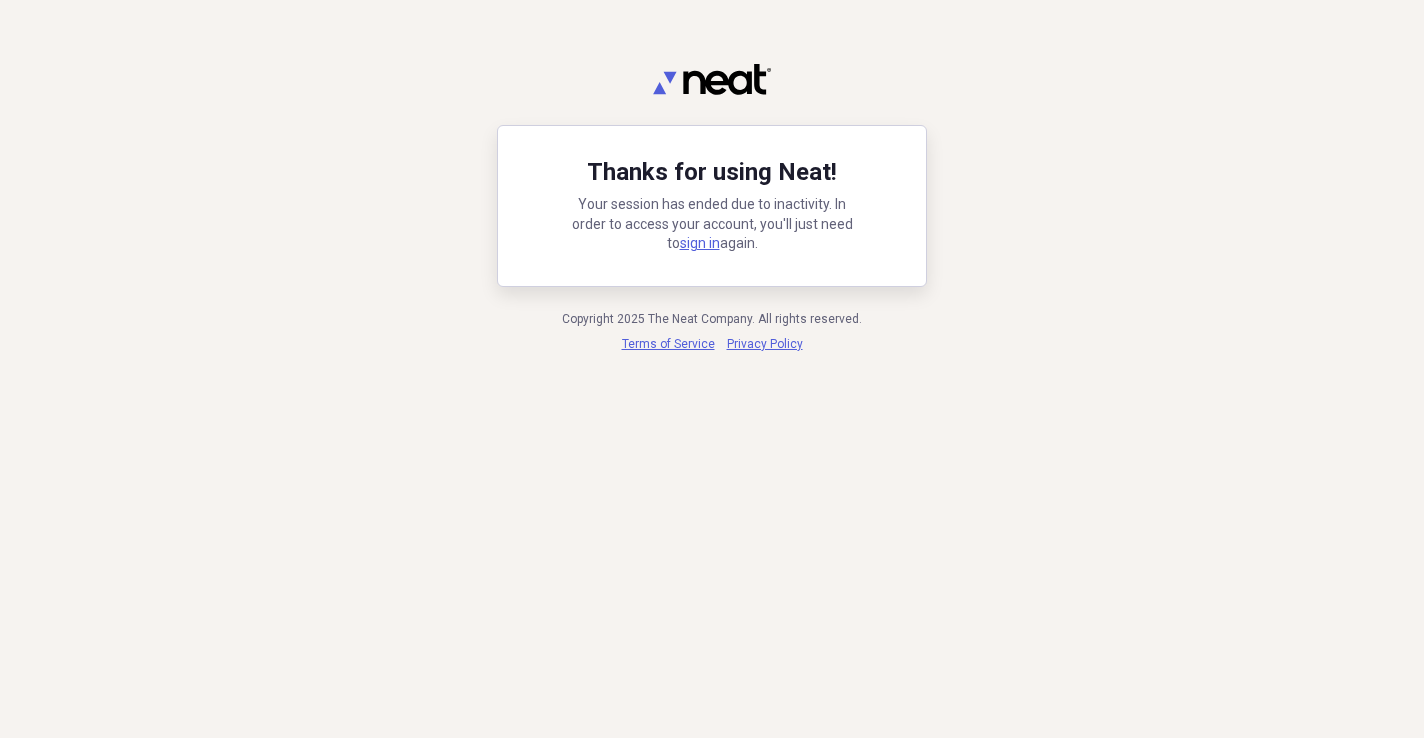 scroll, scrollTop: 0, scrollLeft: 0, axis: both 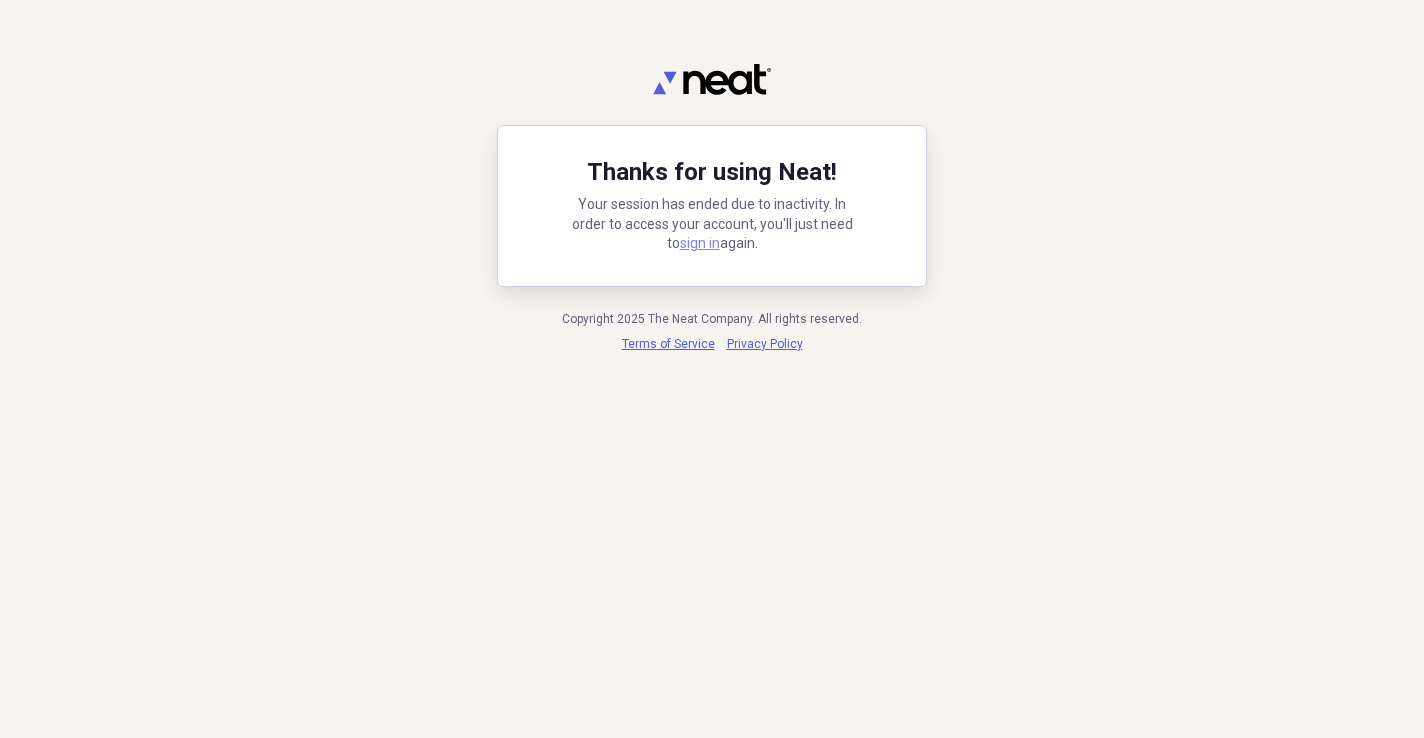click on "sign in" at bounding box center [700, 243] 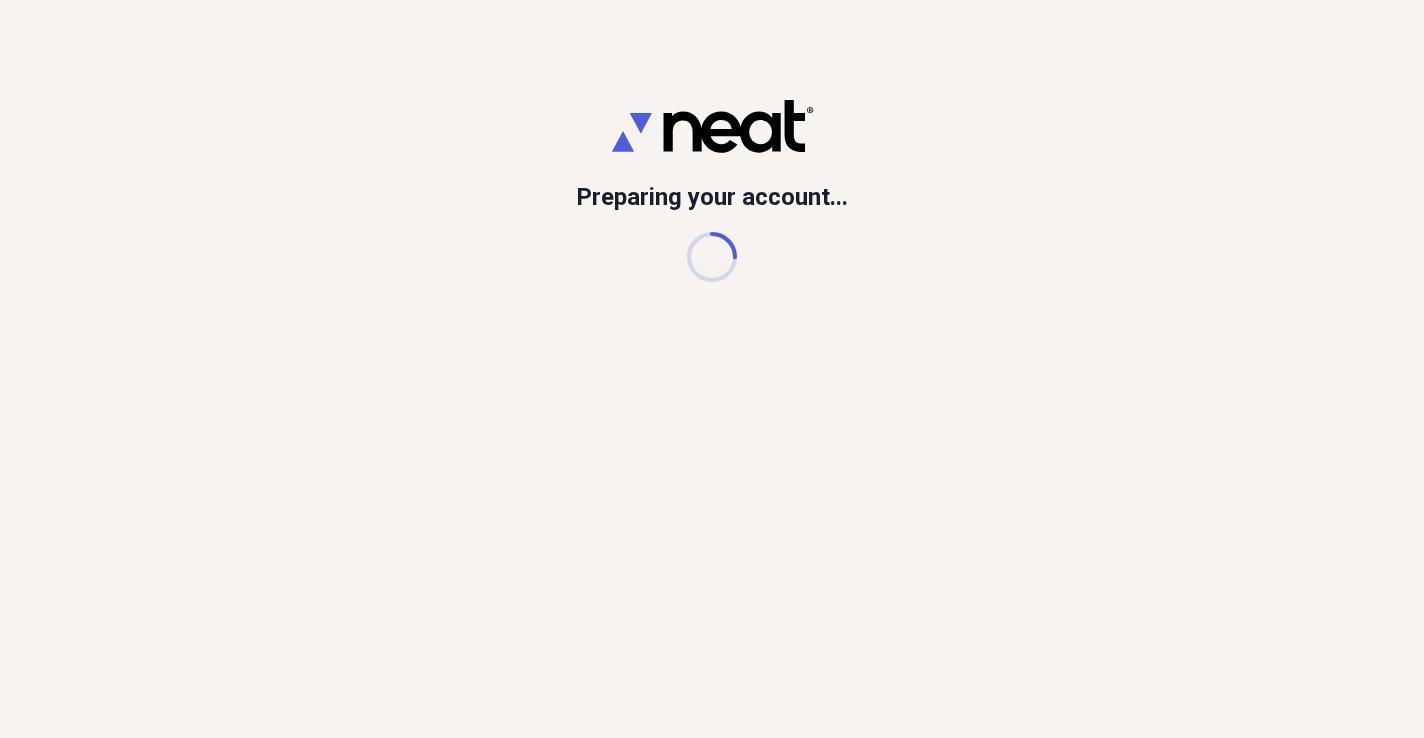 scroll, scrollTop: 0, scrollLeft: 0, axis: both 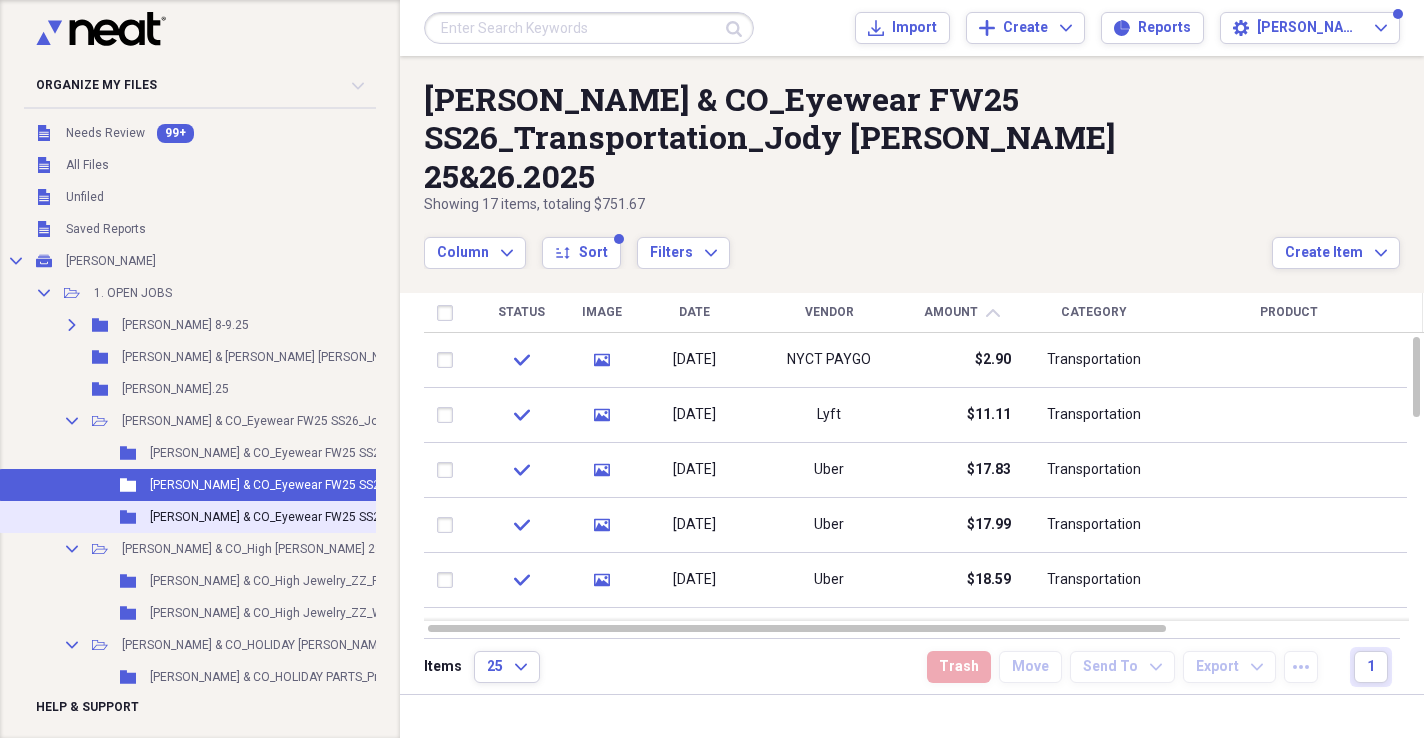 click on "Folder [PERSON_NAME] & CO_Eyewear FW25 SS26_Wardrobe&Shipping_Jody [PERSON_NAME] 25&26.2025 Add Folder" at bounding box center [376, 517] 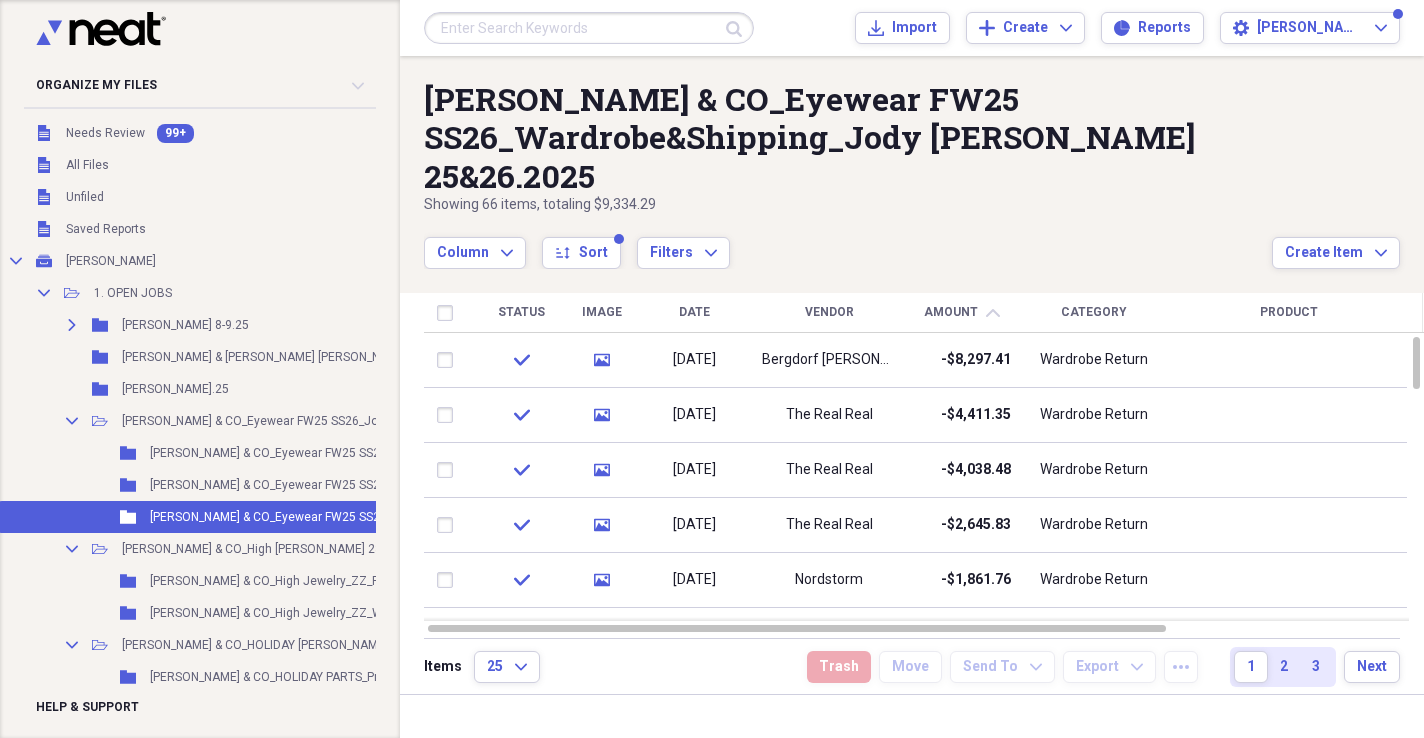 scroll, scrollTop: 118, scrollLeft: 0, axis: vertical 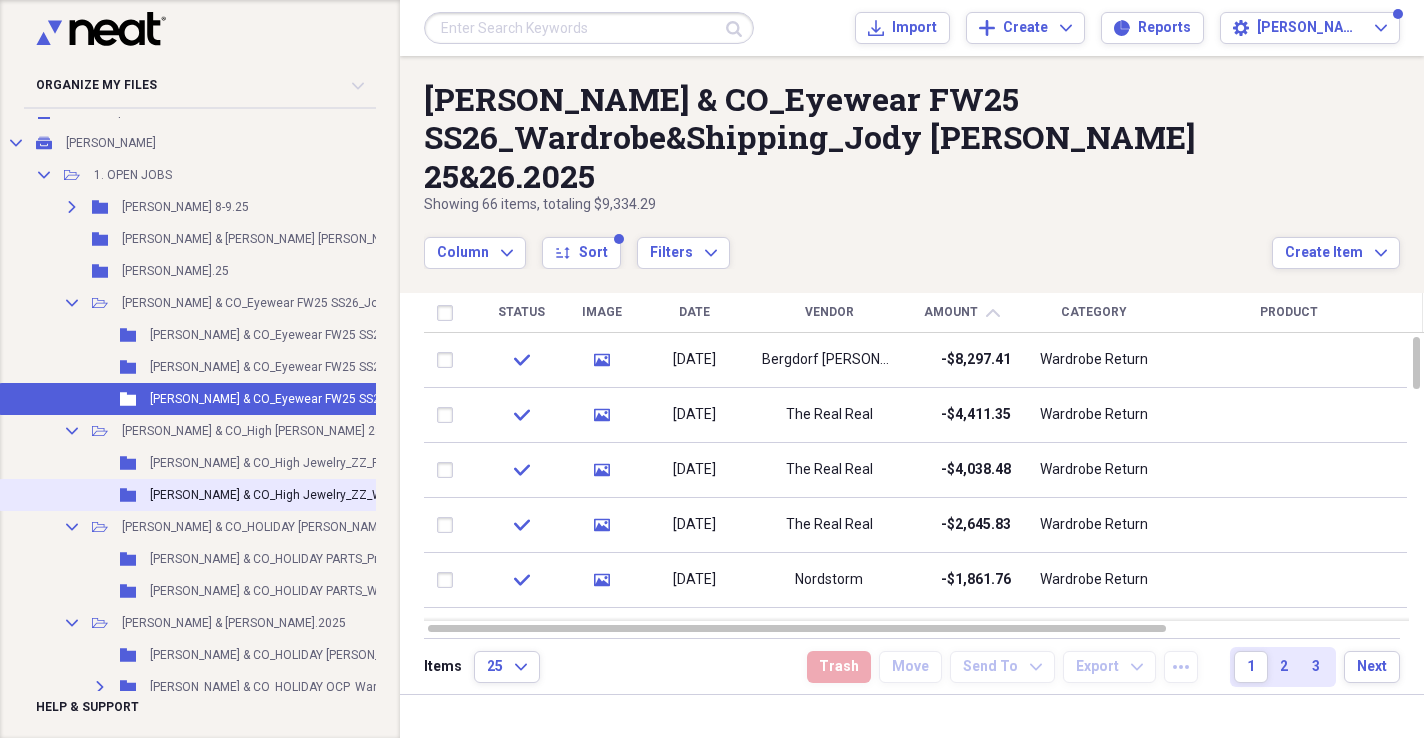 click on "Folder [PERSON_NAME] & CO_High [PERSON_NAME] 23.25 Add Folder" at bounding box center (376, 495) 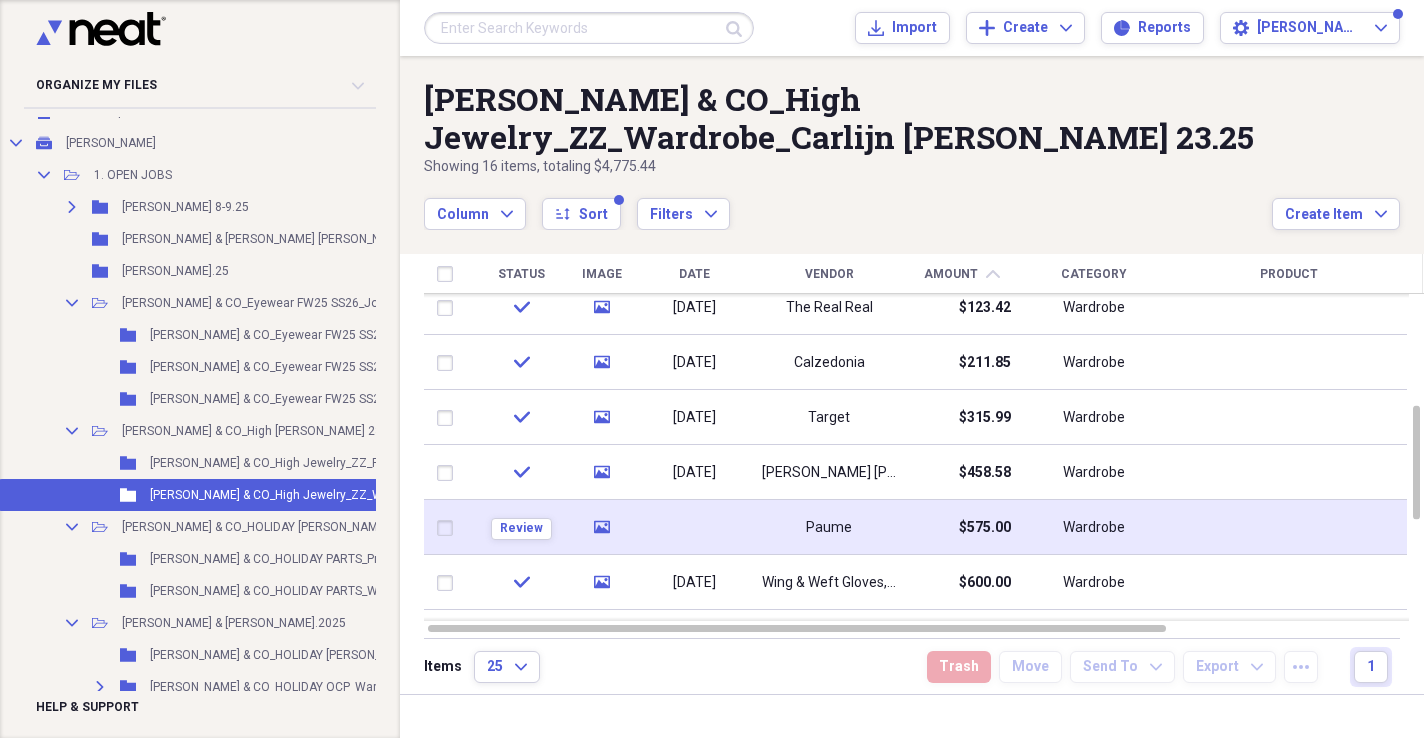 click on "$575.00" at bounding box center (961, 527) 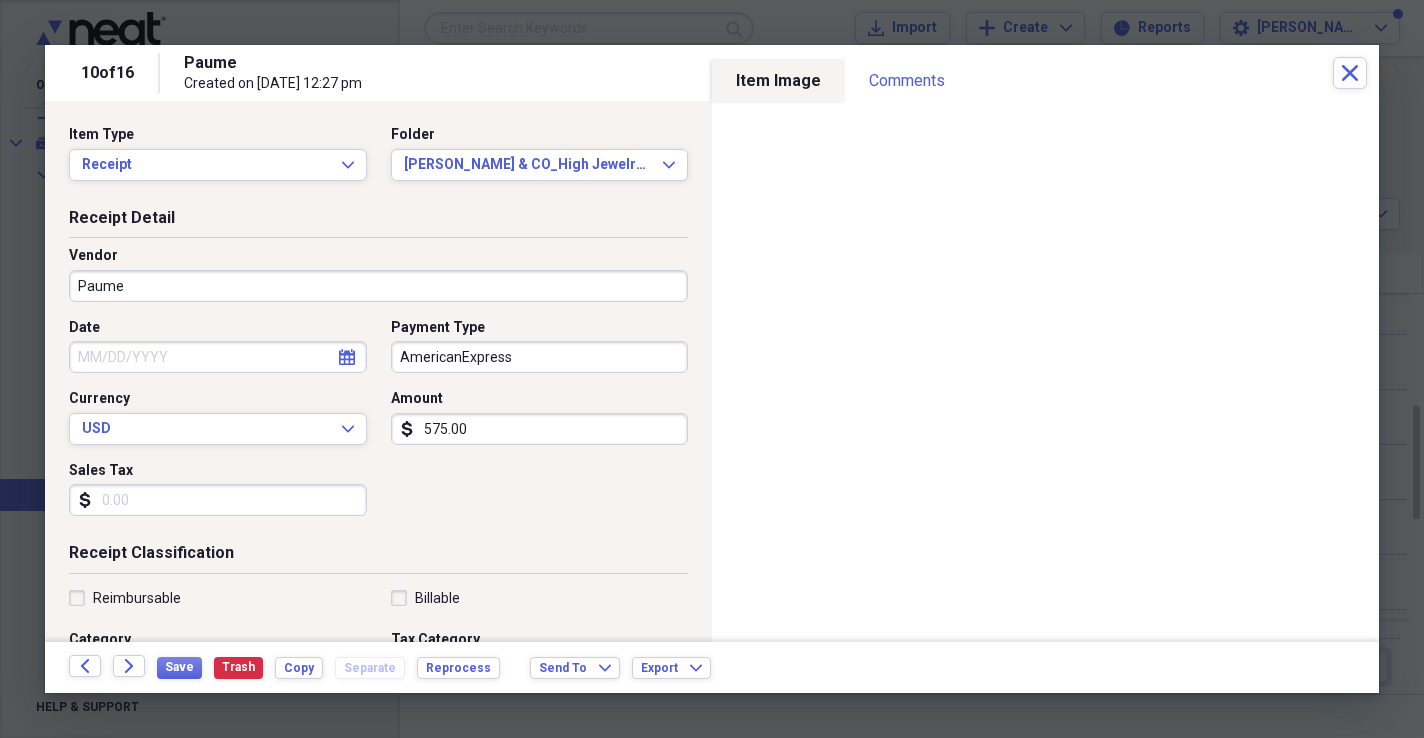 select on "6" 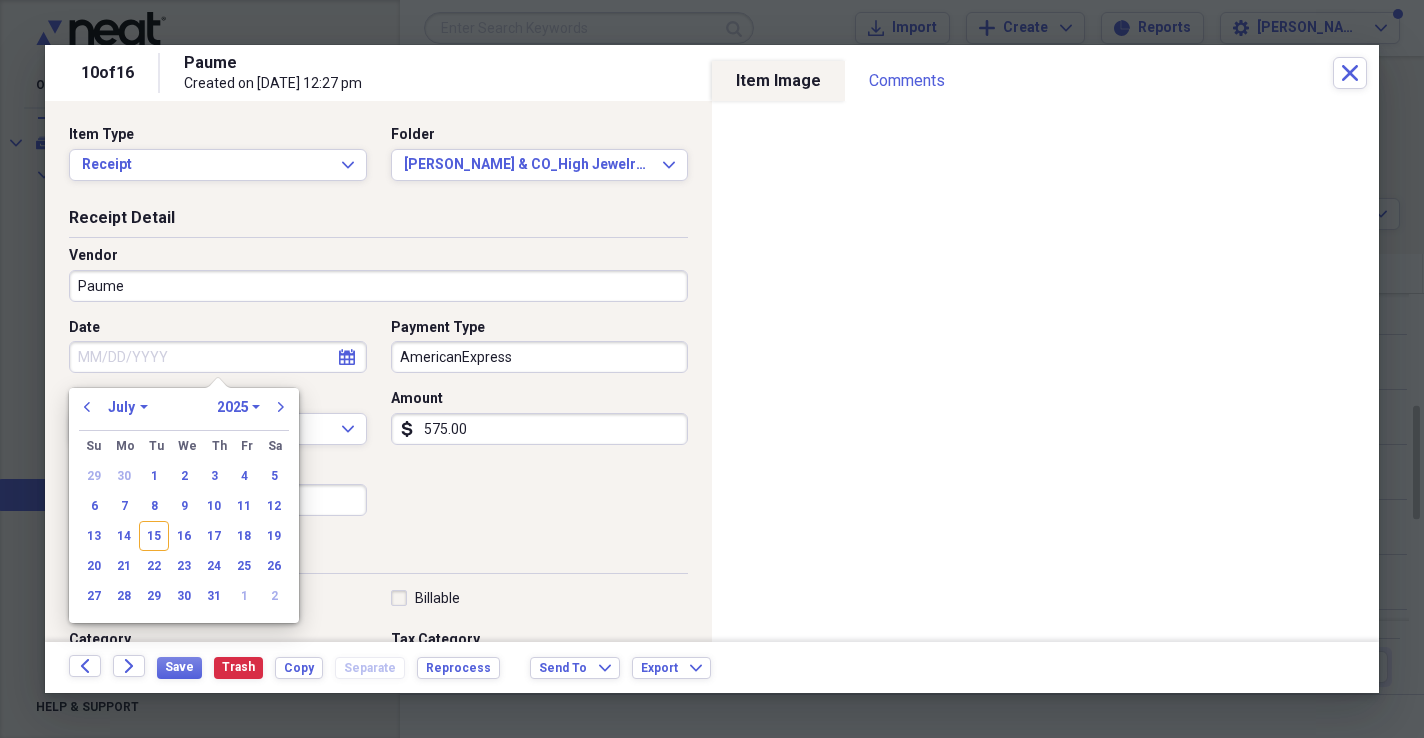 click on "Date" at bounding box center (218, 357) 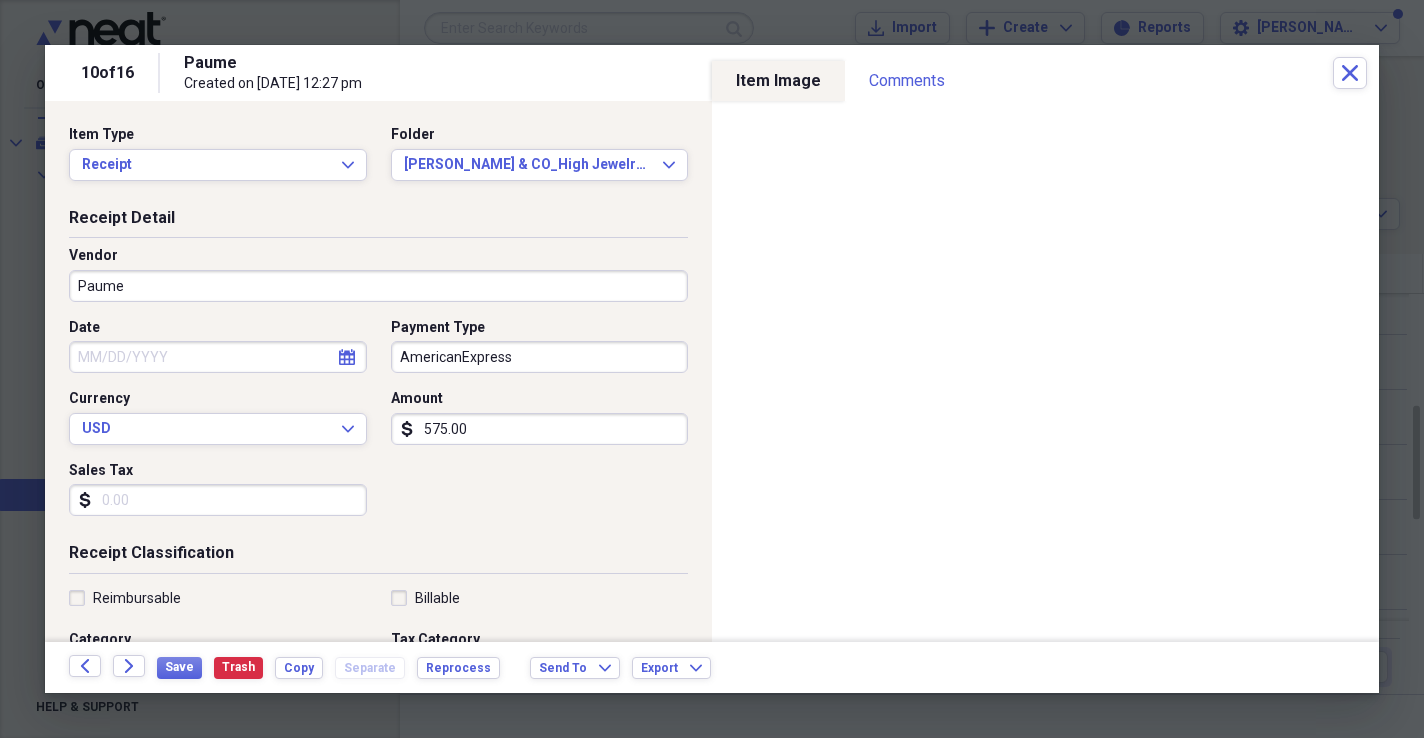 click on "Date calendar Calendar Payment Type AmericanExpress Currency USD Expand Amount dollar-sign 575.00 Sales Tax dollar-sign" at bounding box center (378, 425) 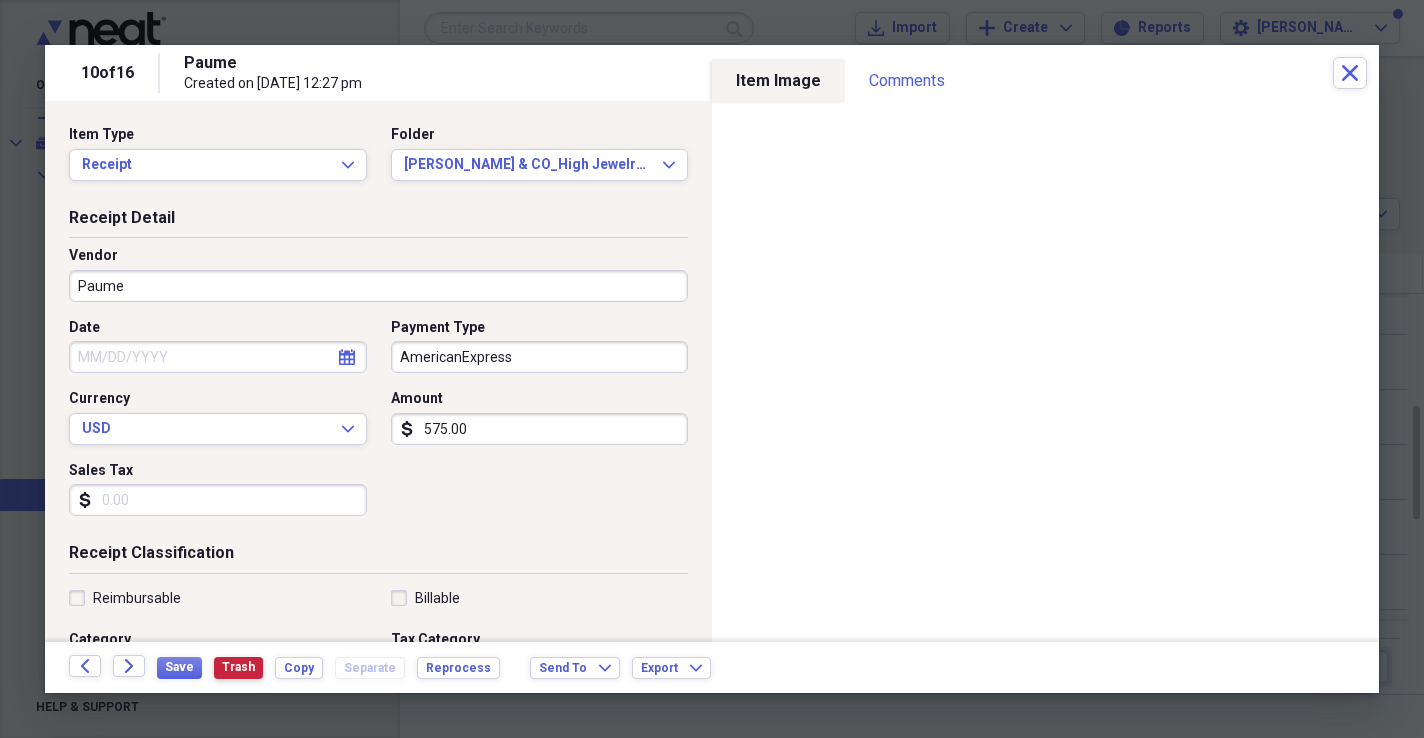 click on "Trash" at bounding box center (238, 667) 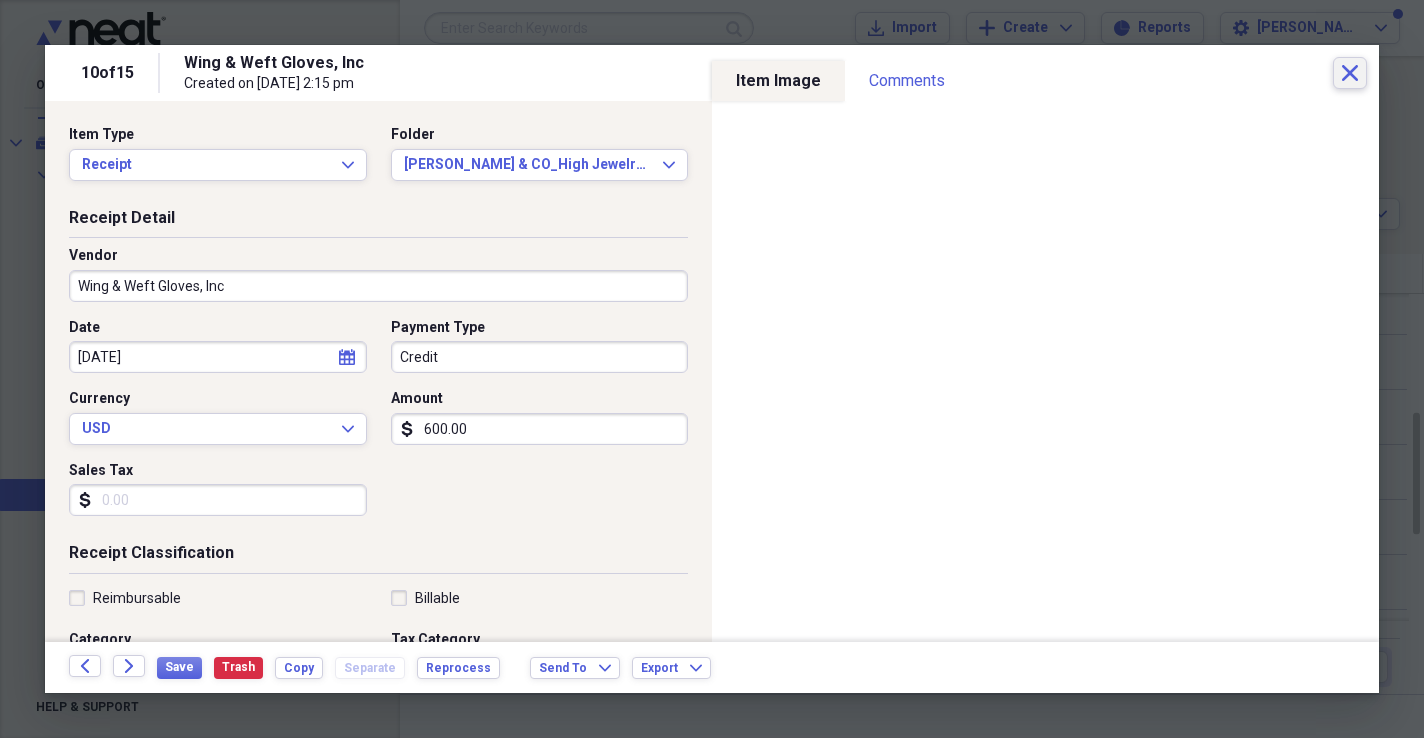 click on "Close" 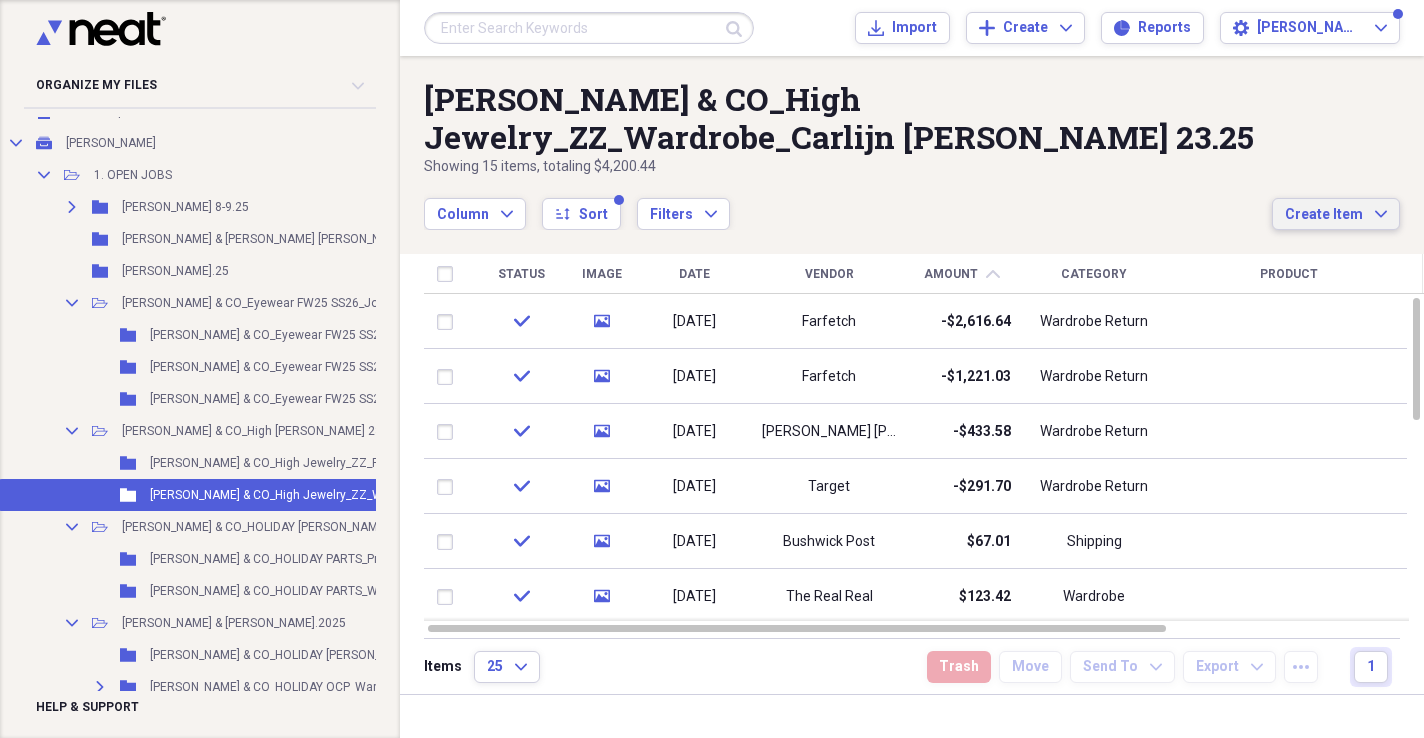 click on "Create Item" at bounding box center [1324, 215] 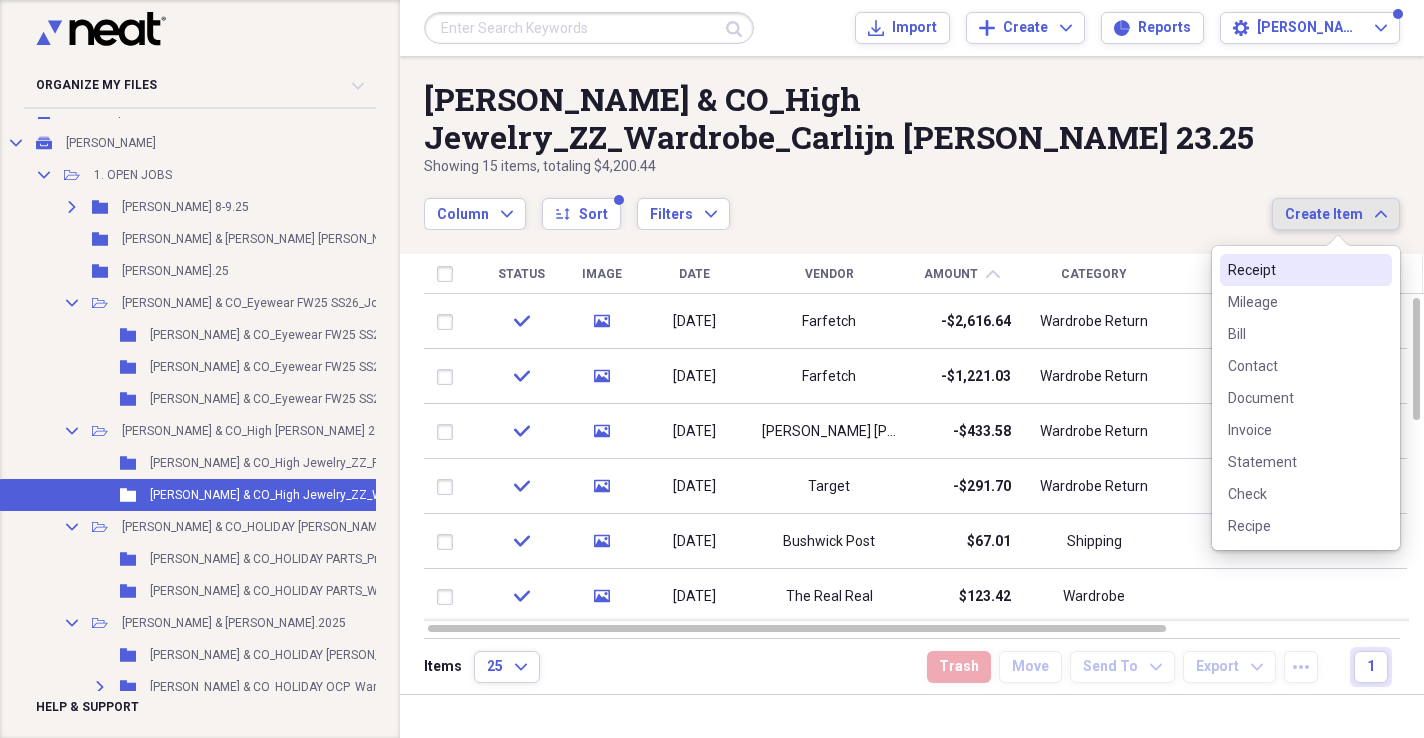 click on "Receipt" at bounding box center [1294, 270] 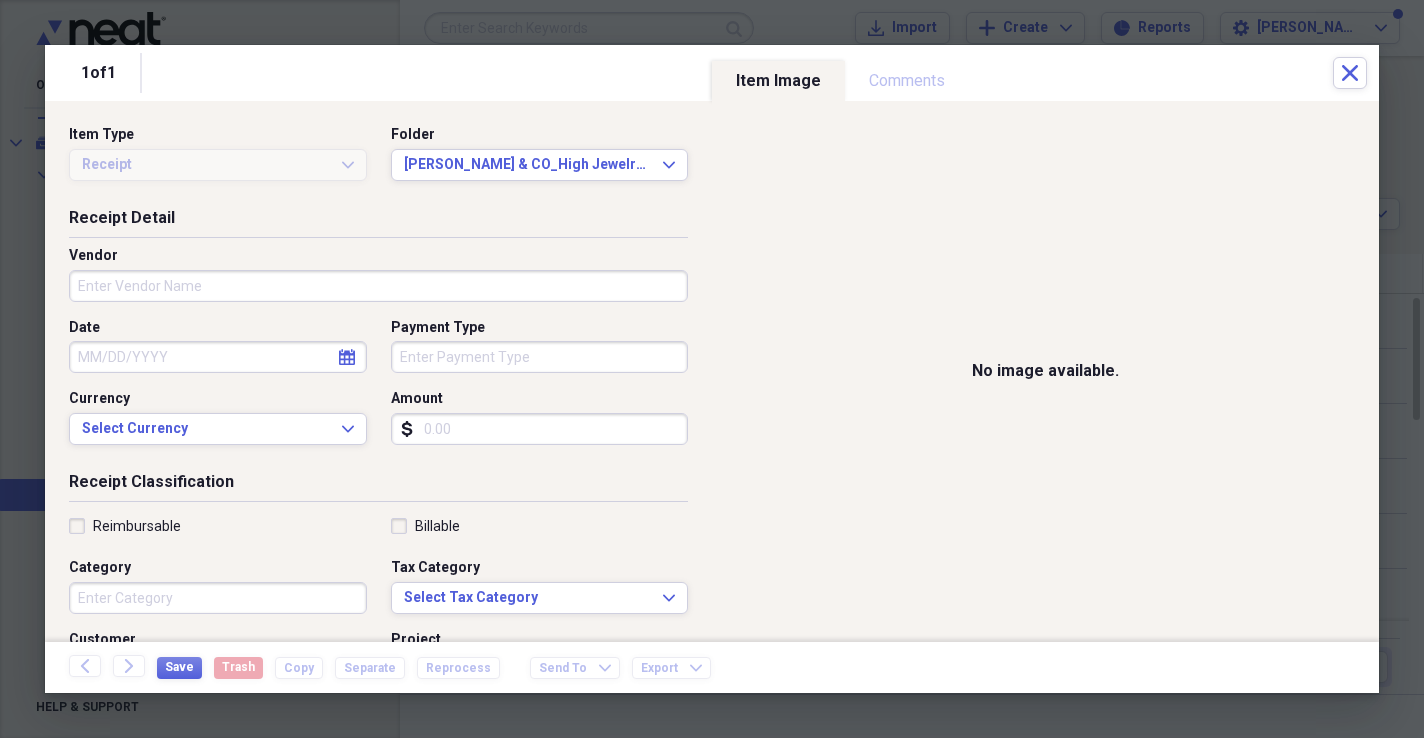 click on "Vendor" at bounding box center (378, 286) 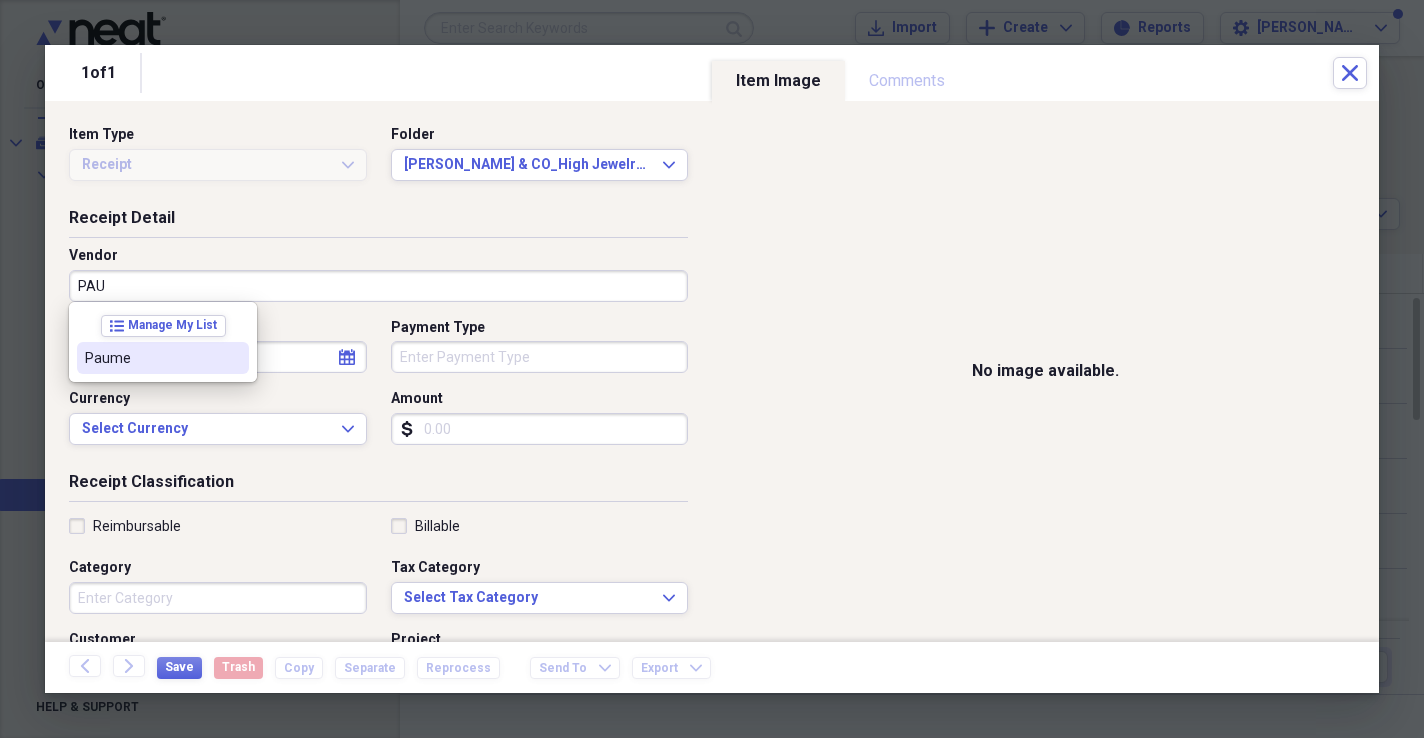 click on "Paume" at bounding box center (151, 358) 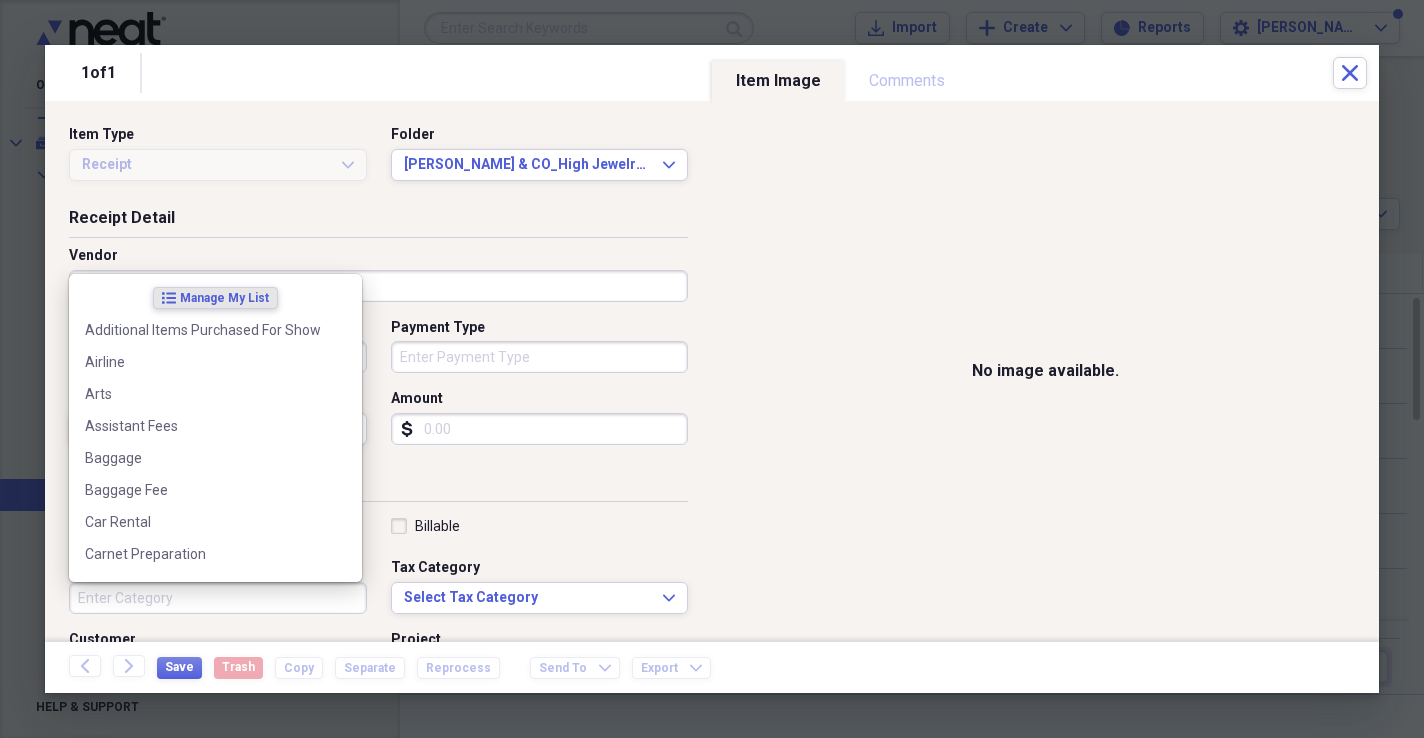 click on "Category" at bounding box center (218, 598) 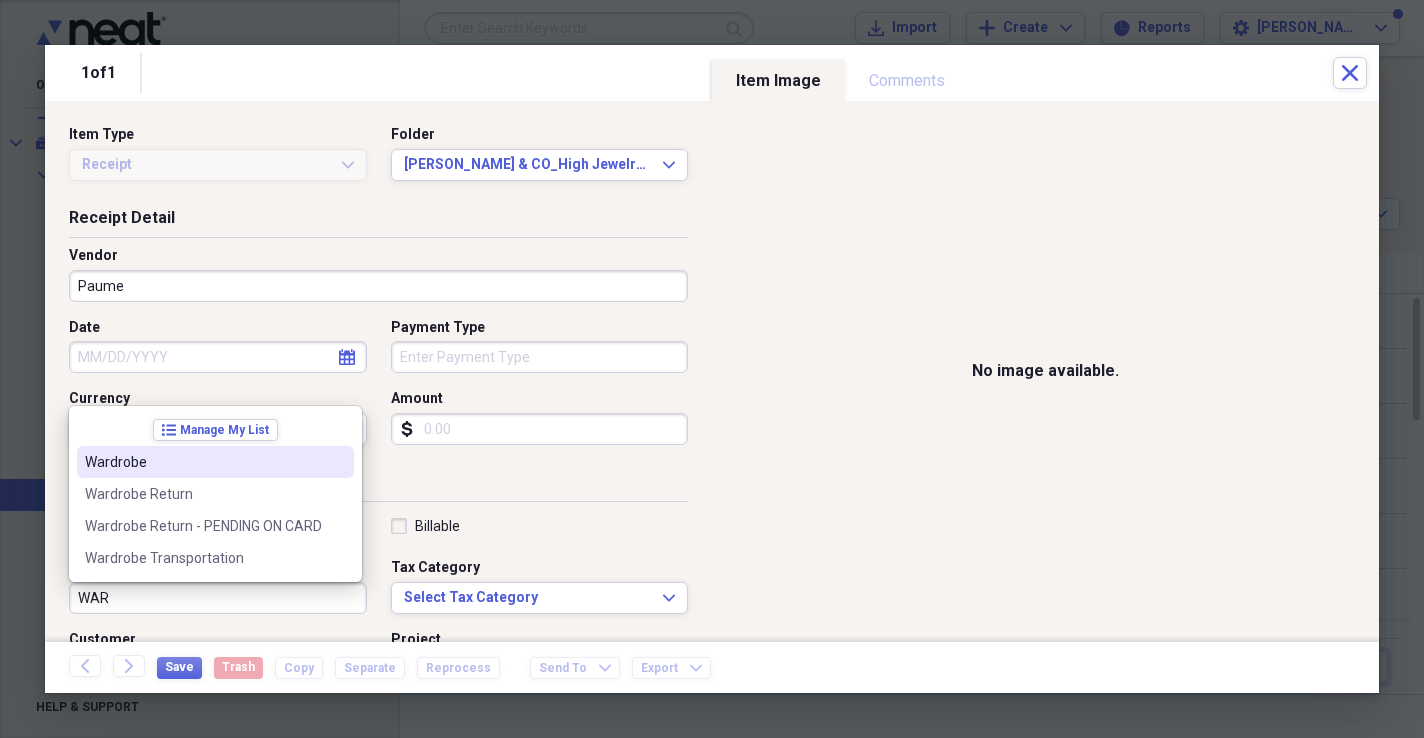 click on "Wardrobe" at bounding box center (203, 462) 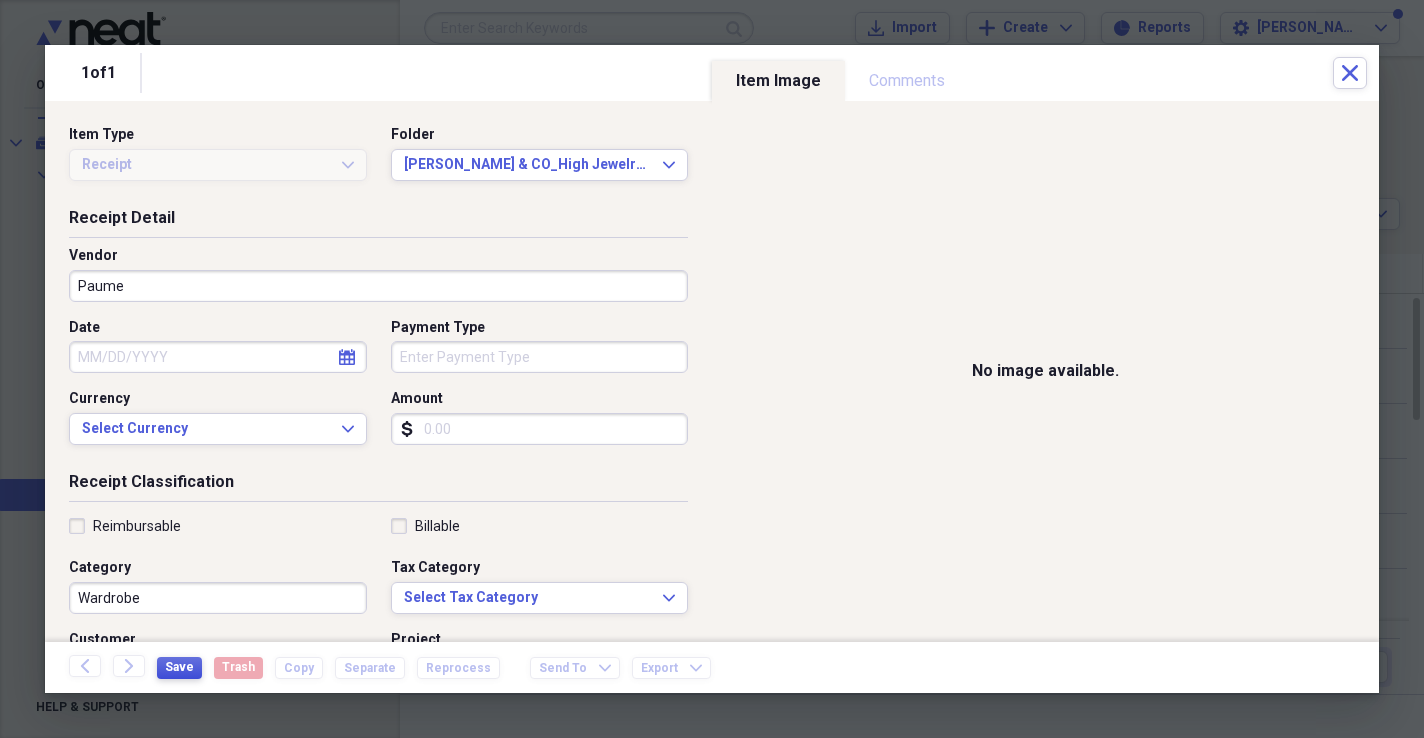 click on "Save" at bounding box center [179, 667] 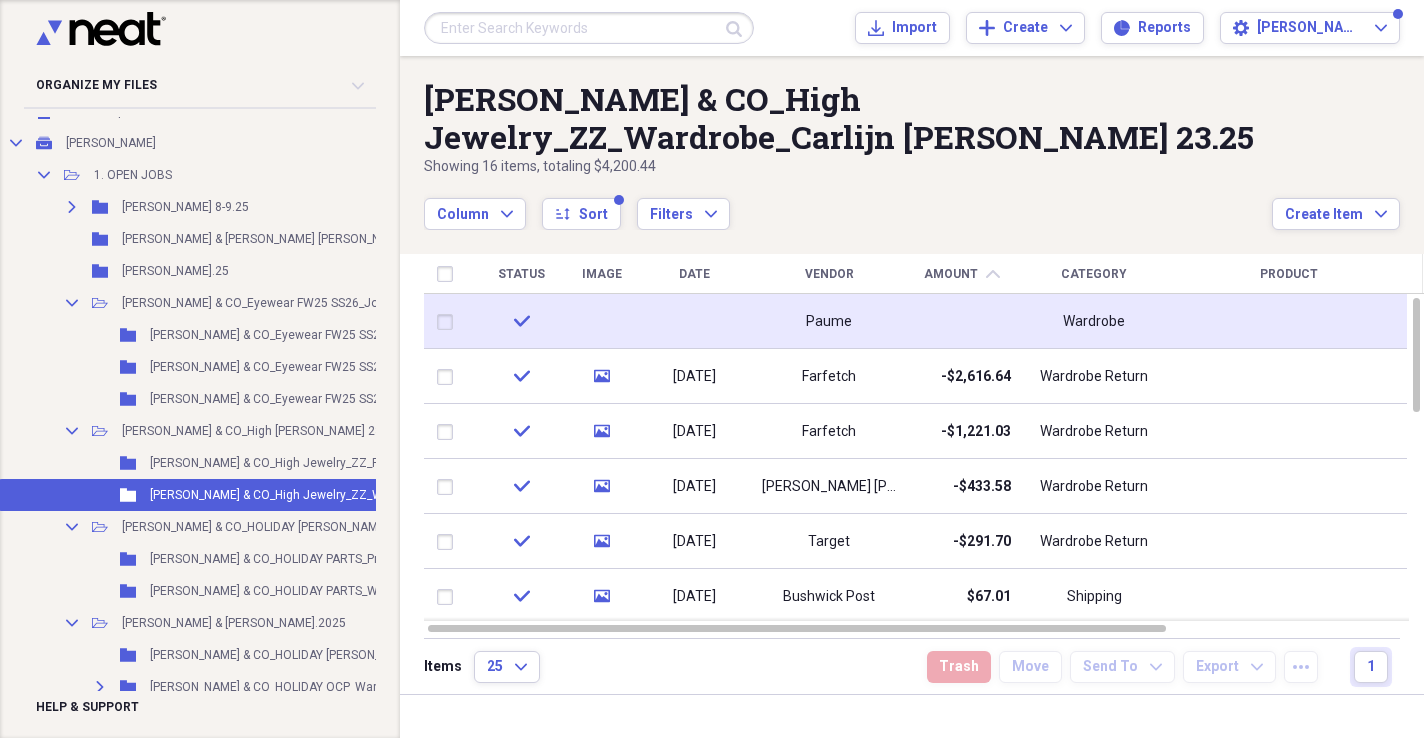 click on "Wardrobe" at bounding box center (1094, 321) 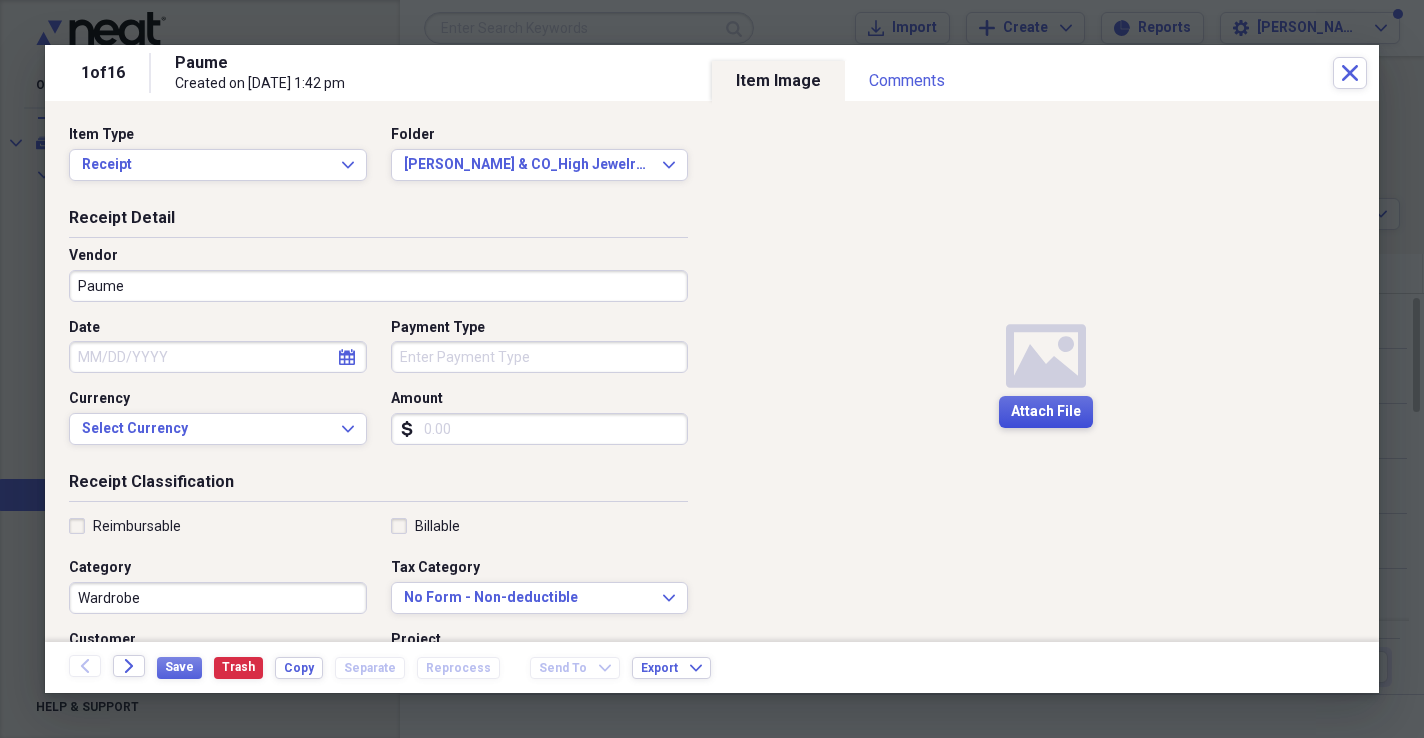 click on "Attach File" at bounding box center [1046, 412] 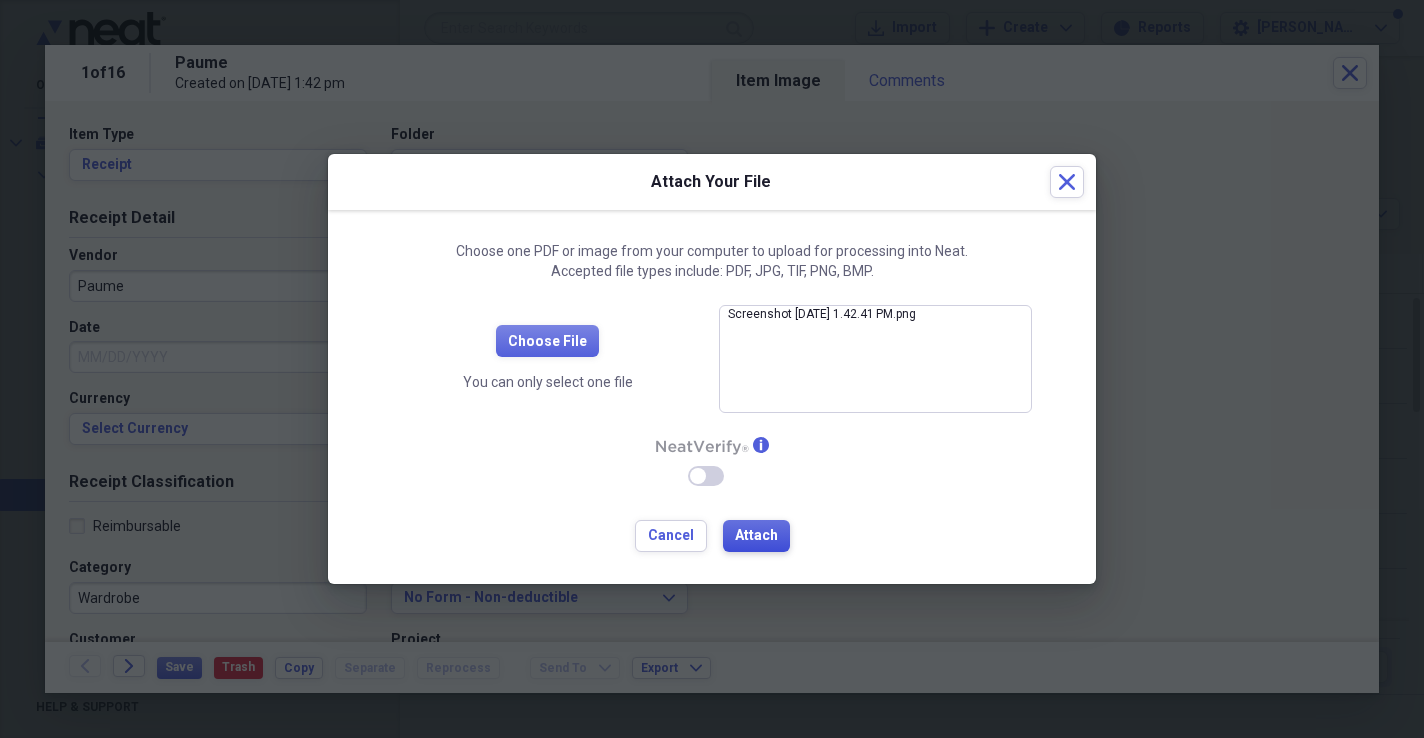 click on "Attach" at bounding box center (756, 536) 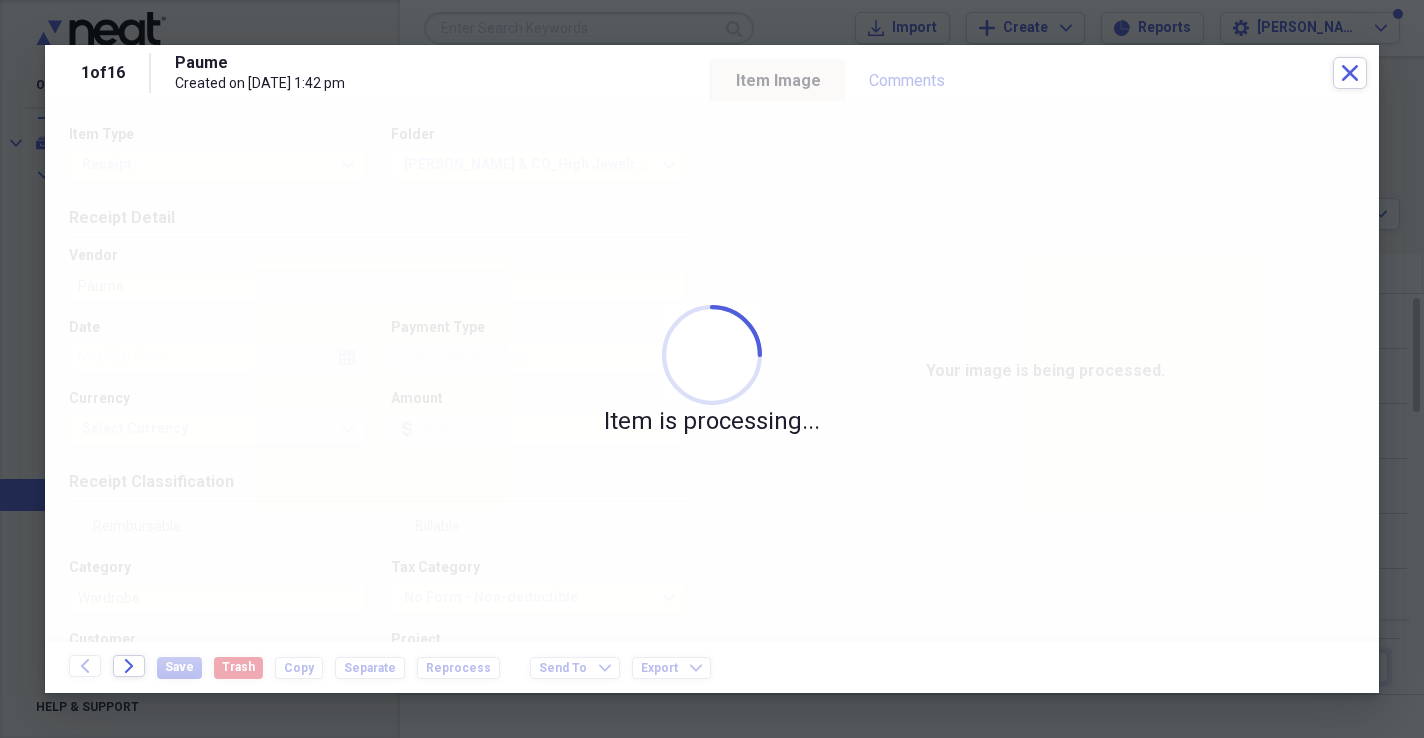 type on "[DATE]" 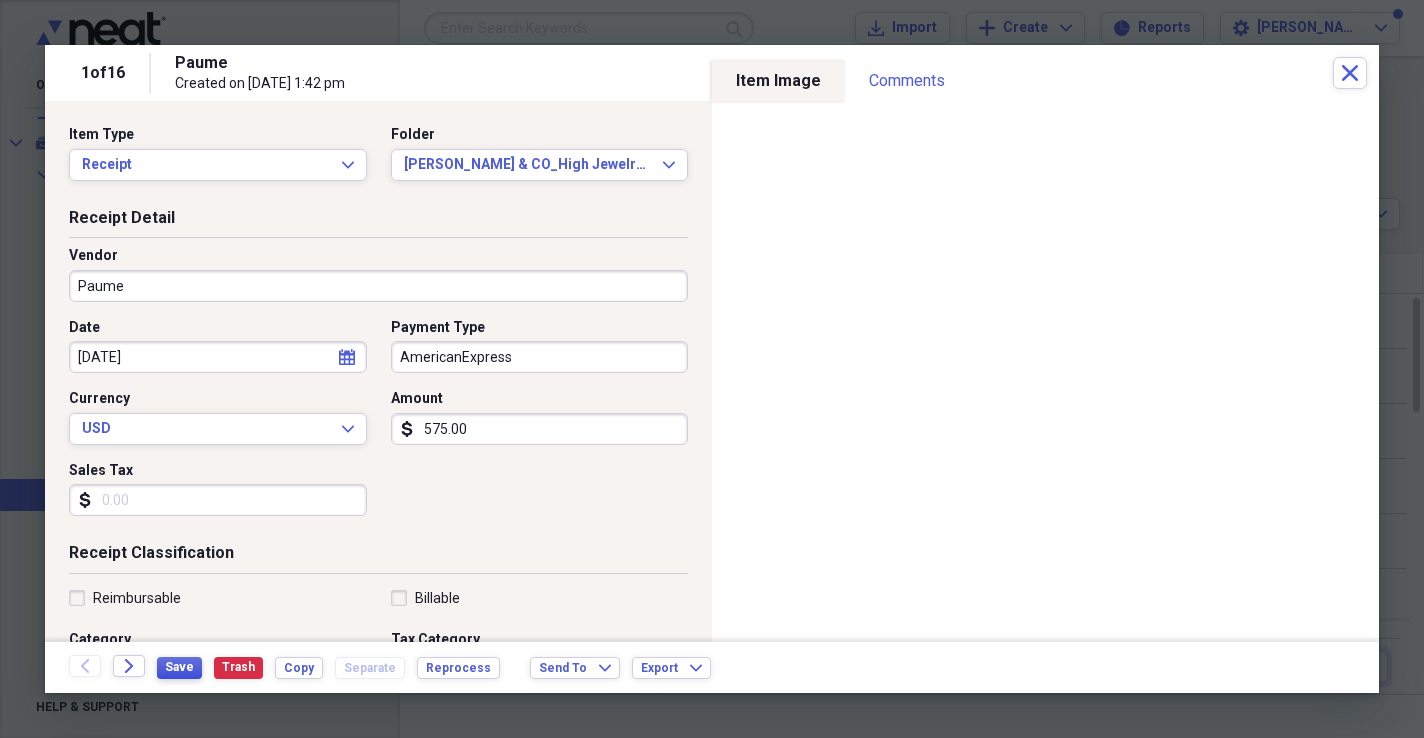 click on "Save" at bounding box center (179, 667) 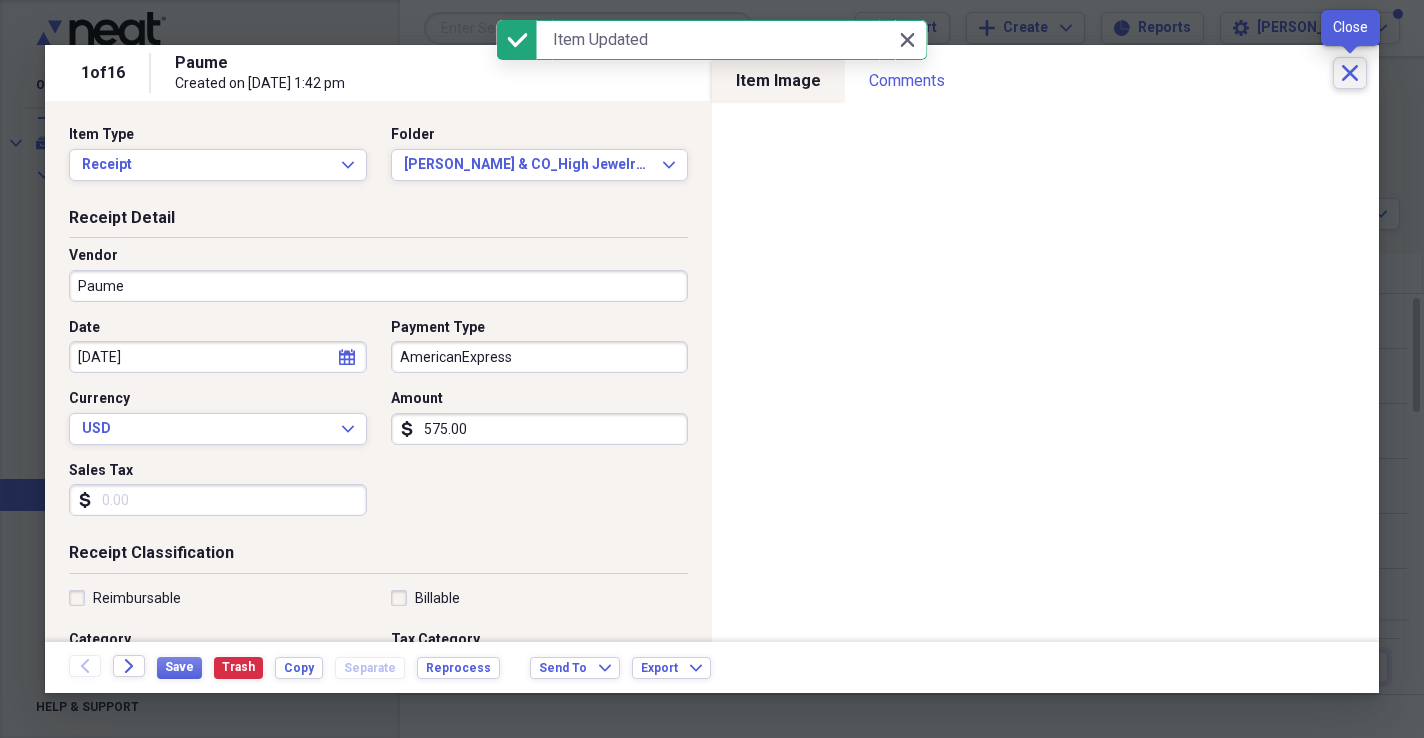 click 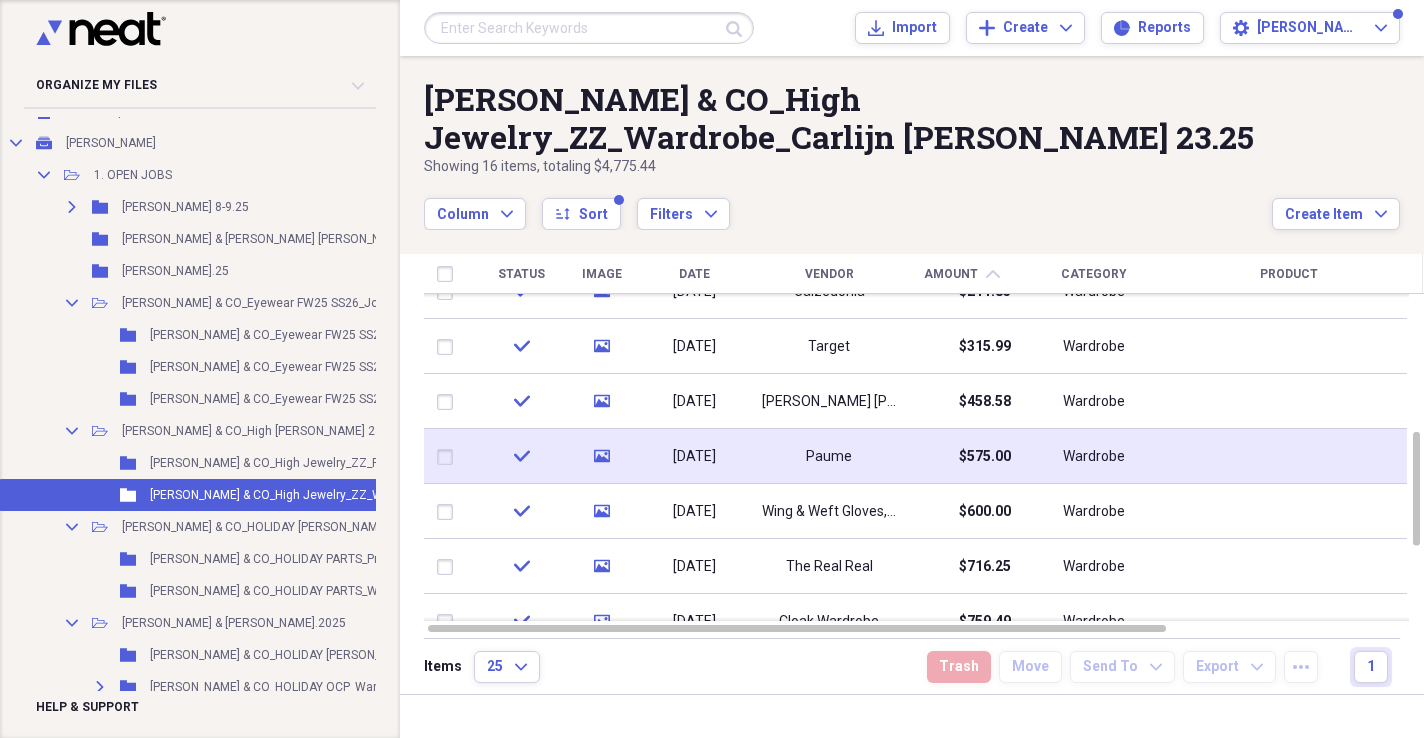 click on "$575.00" at bounding box center (961, 456) 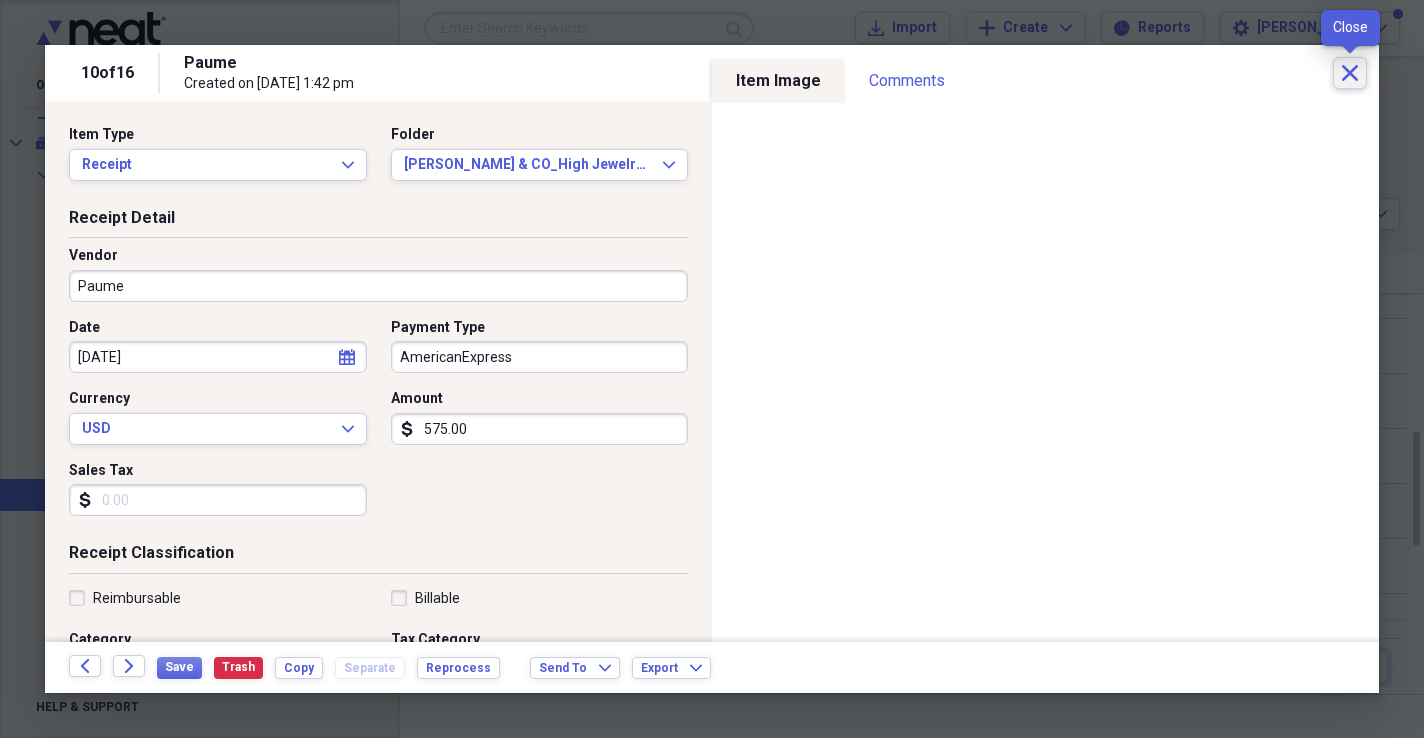 click 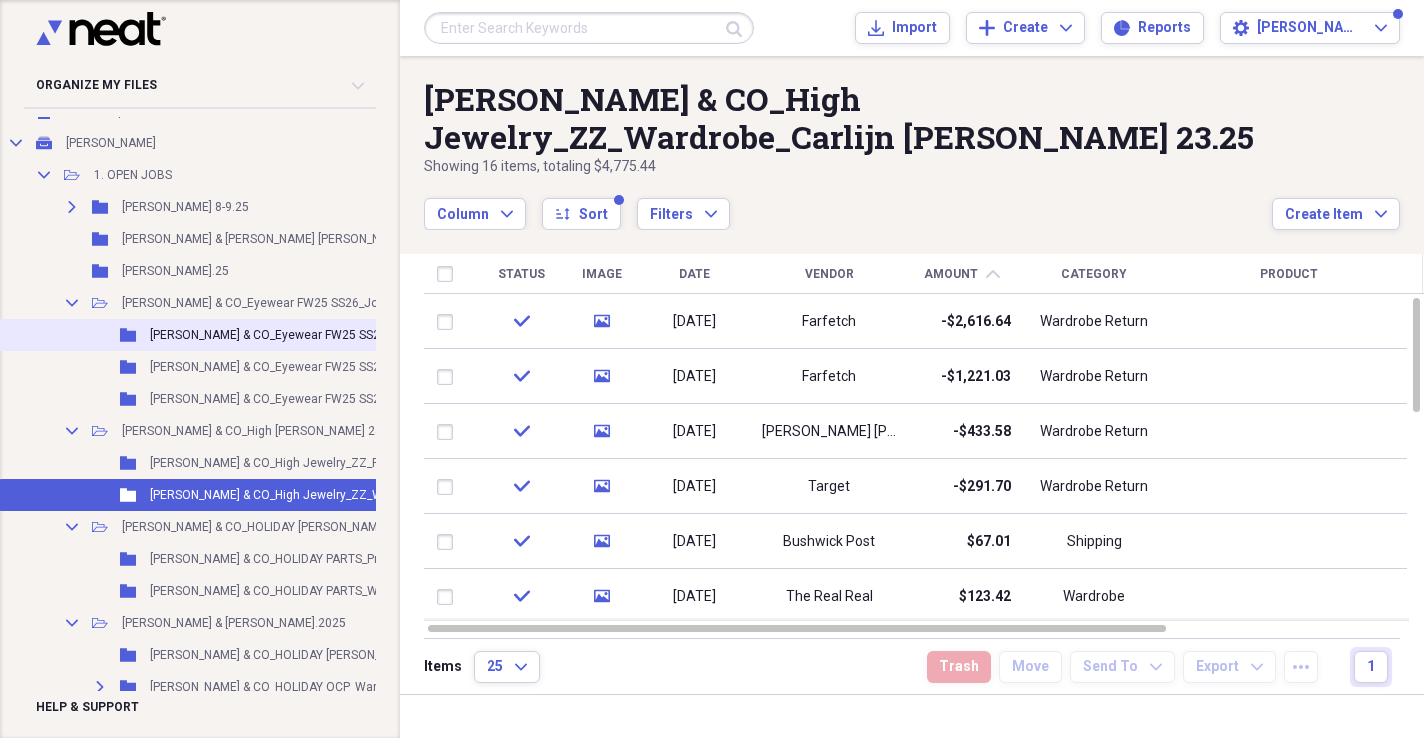 click on "[PERSON_NAME] & CO_Eyewear FW25 SS26_Prep Expenses_Jody [PERSON_NAME] 25&26.2025" at bounding box center (408, 335) 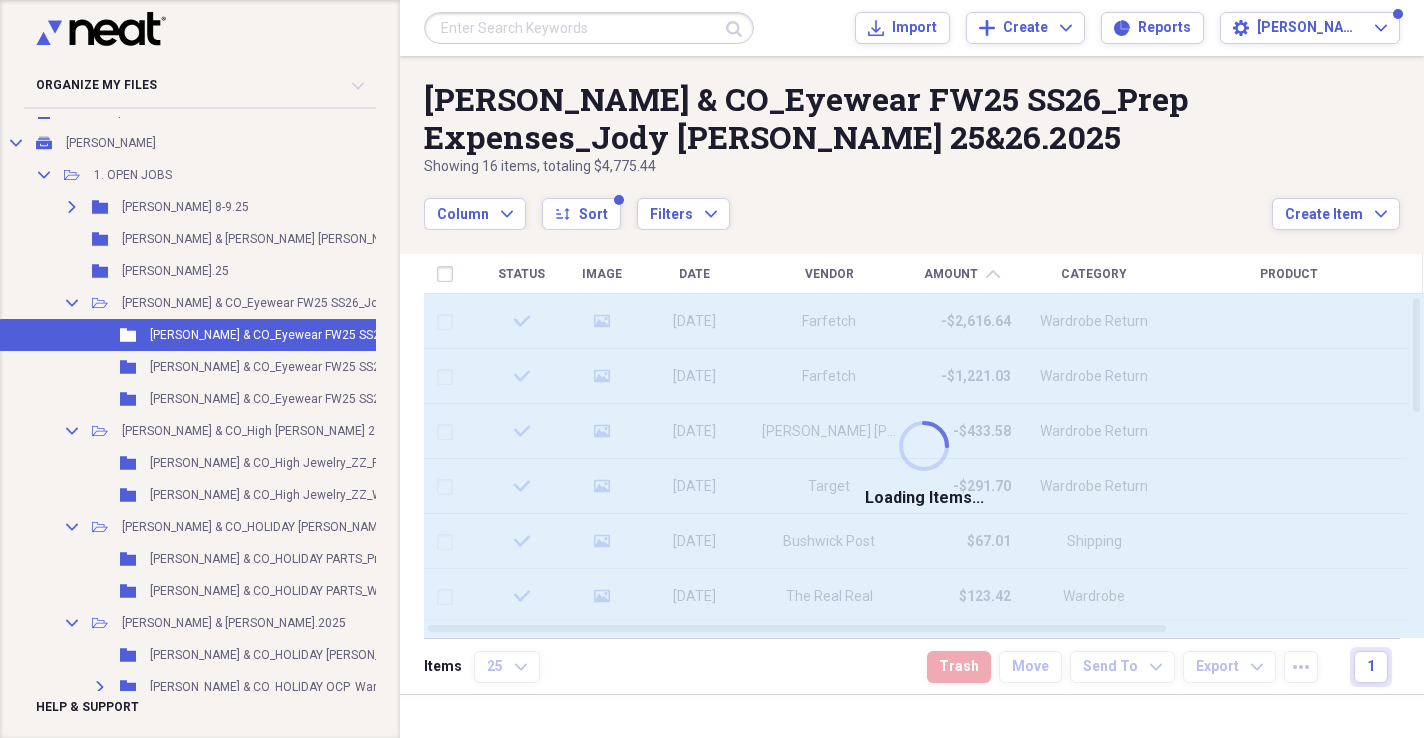 click on "Column Expand sort Sort Filters  Expand" at bounding box center [848, 203] 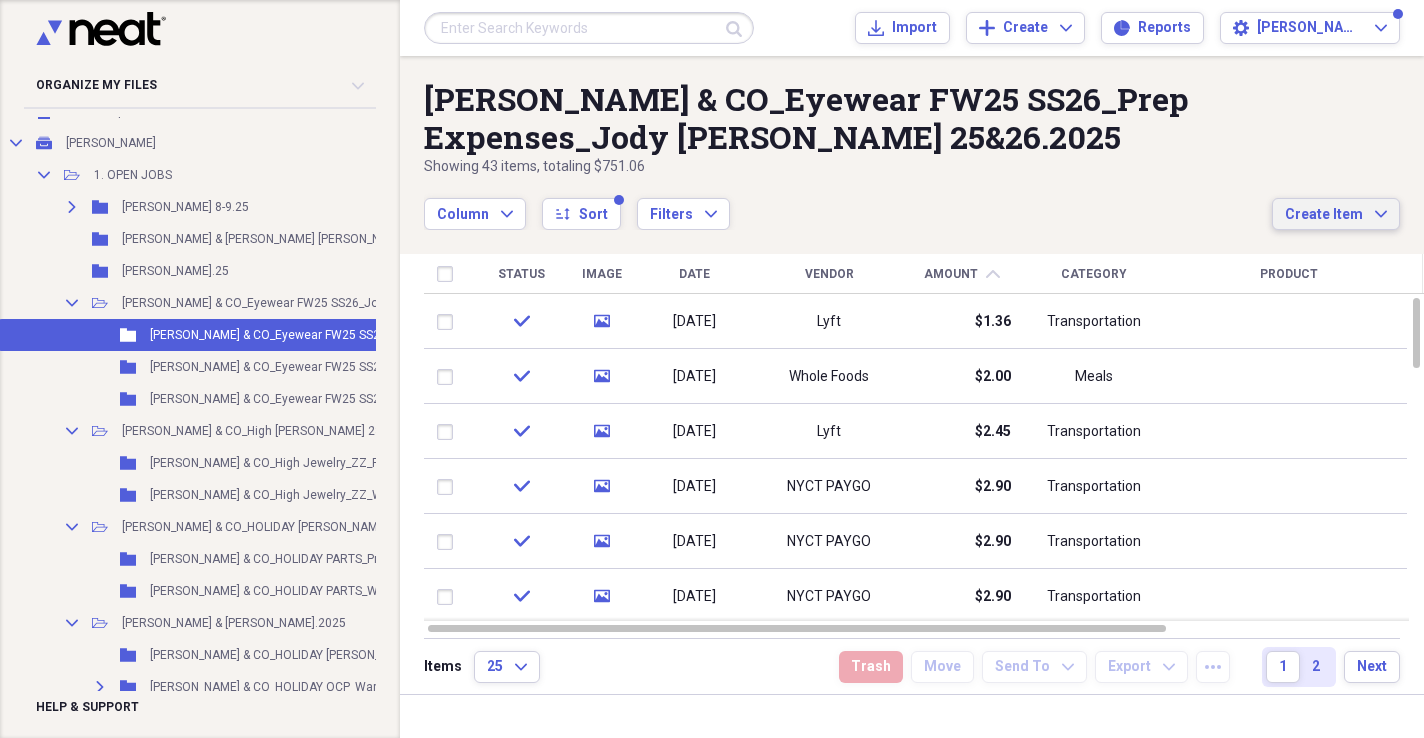 click on "Create Item" at bounding box center (1324, 215) 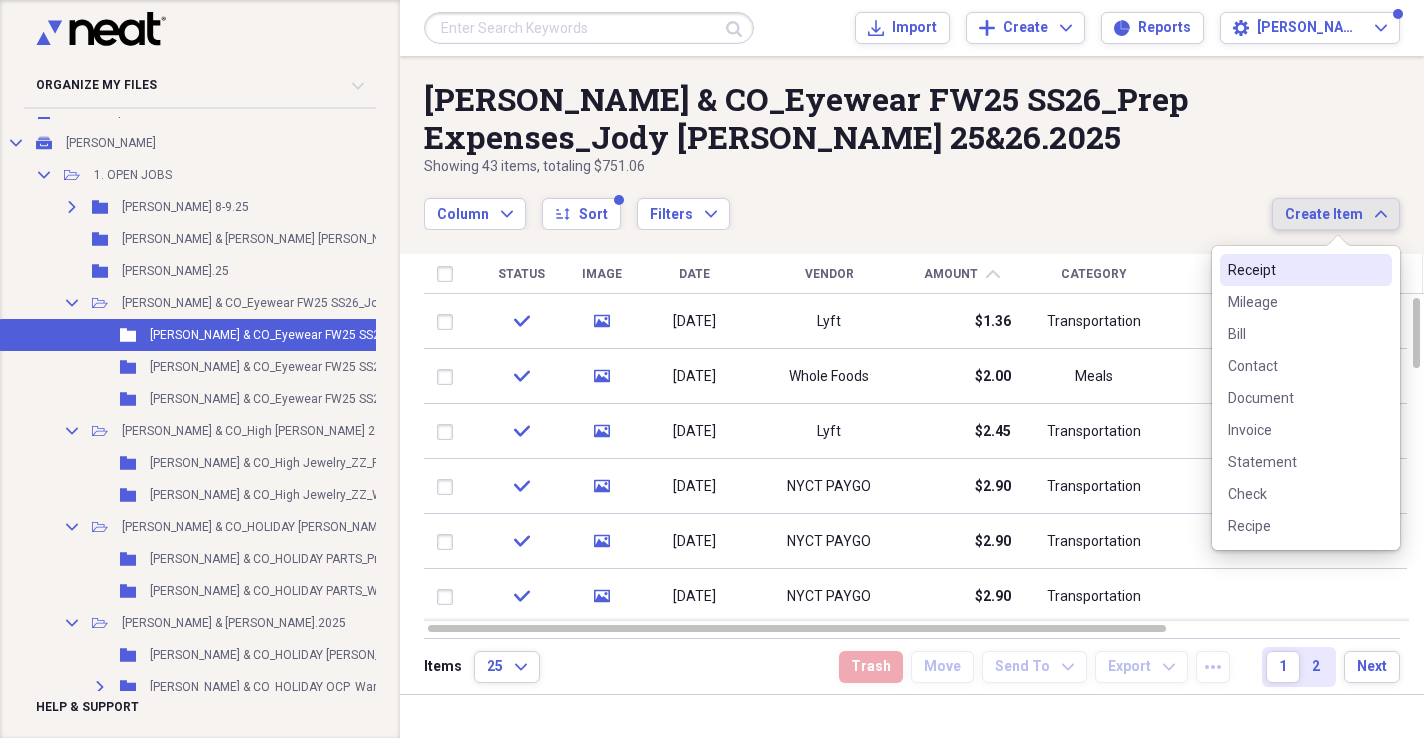 click on "Receipt" at bounding box center (1294, 270) 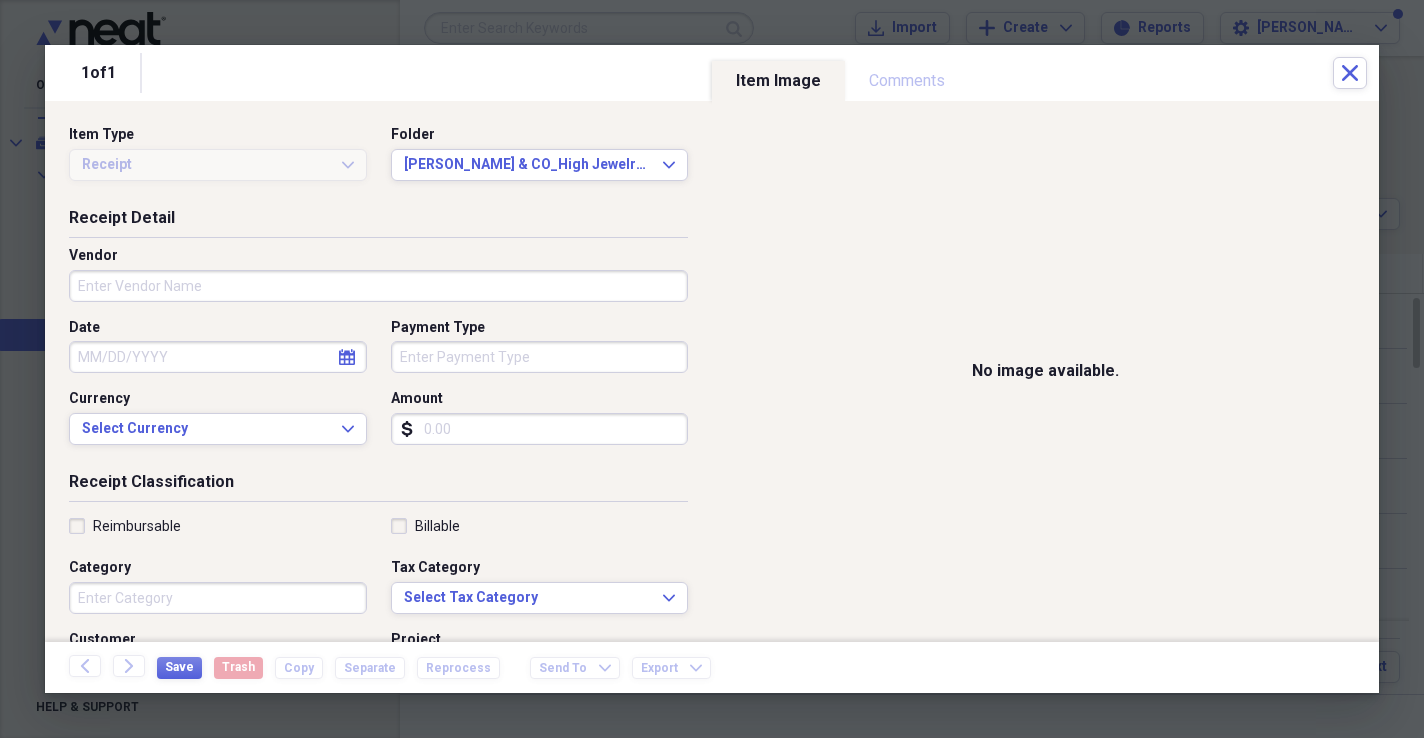 click on "Vendor" at bounding box center (378, 256) 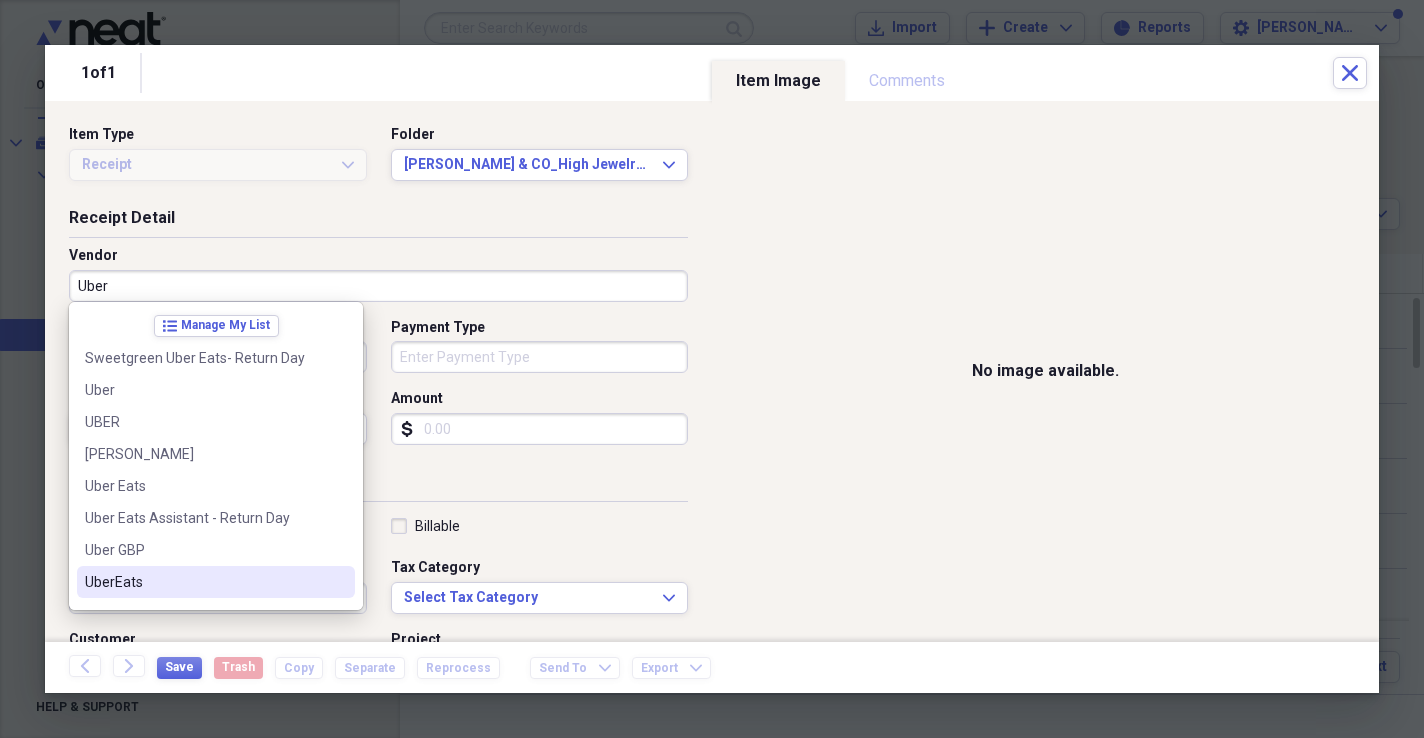 click on "UberEats" at bounding box center (204, 582) 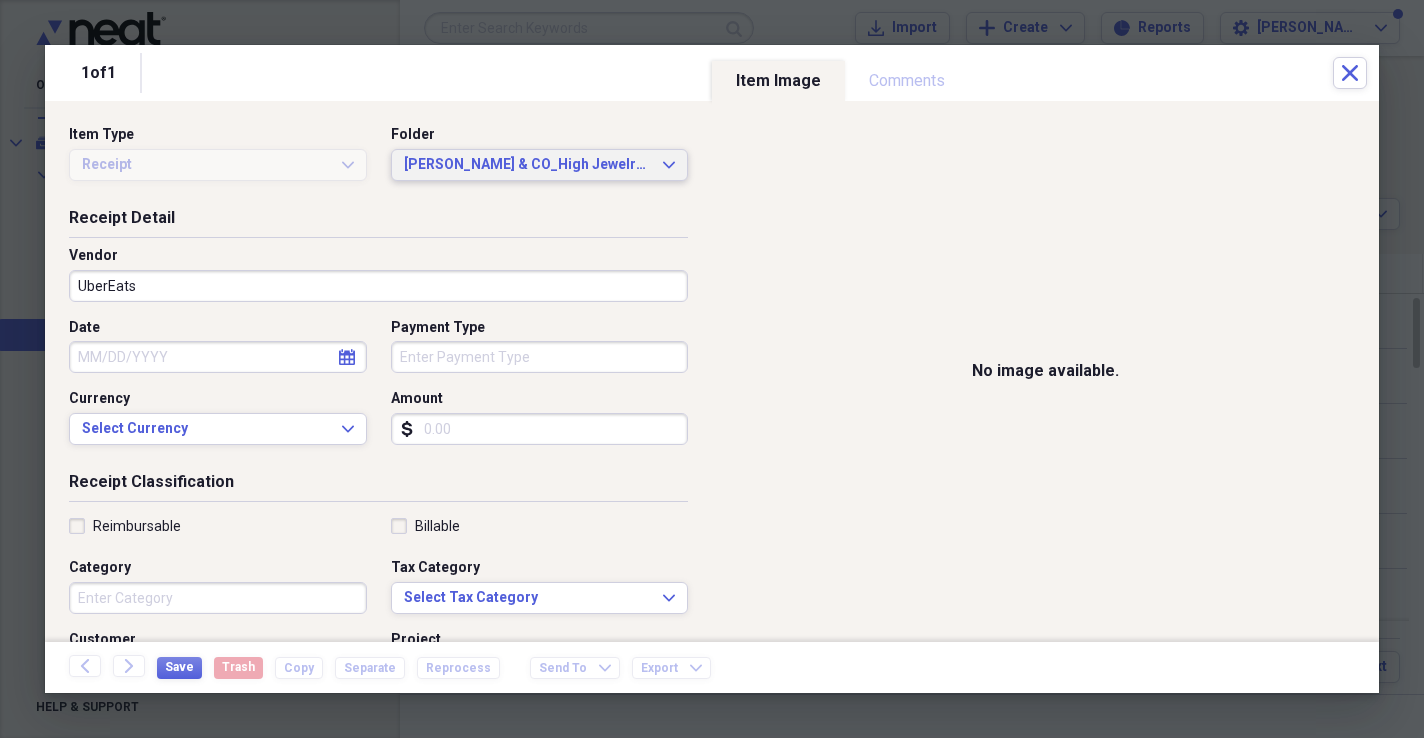 click on "[PERSON_NAME] & CO_High Jewelry_ZZ_Wardrobe_Carlijn [PERSON_NAME] 23.25 Expand" at bounding box center (540, 165) 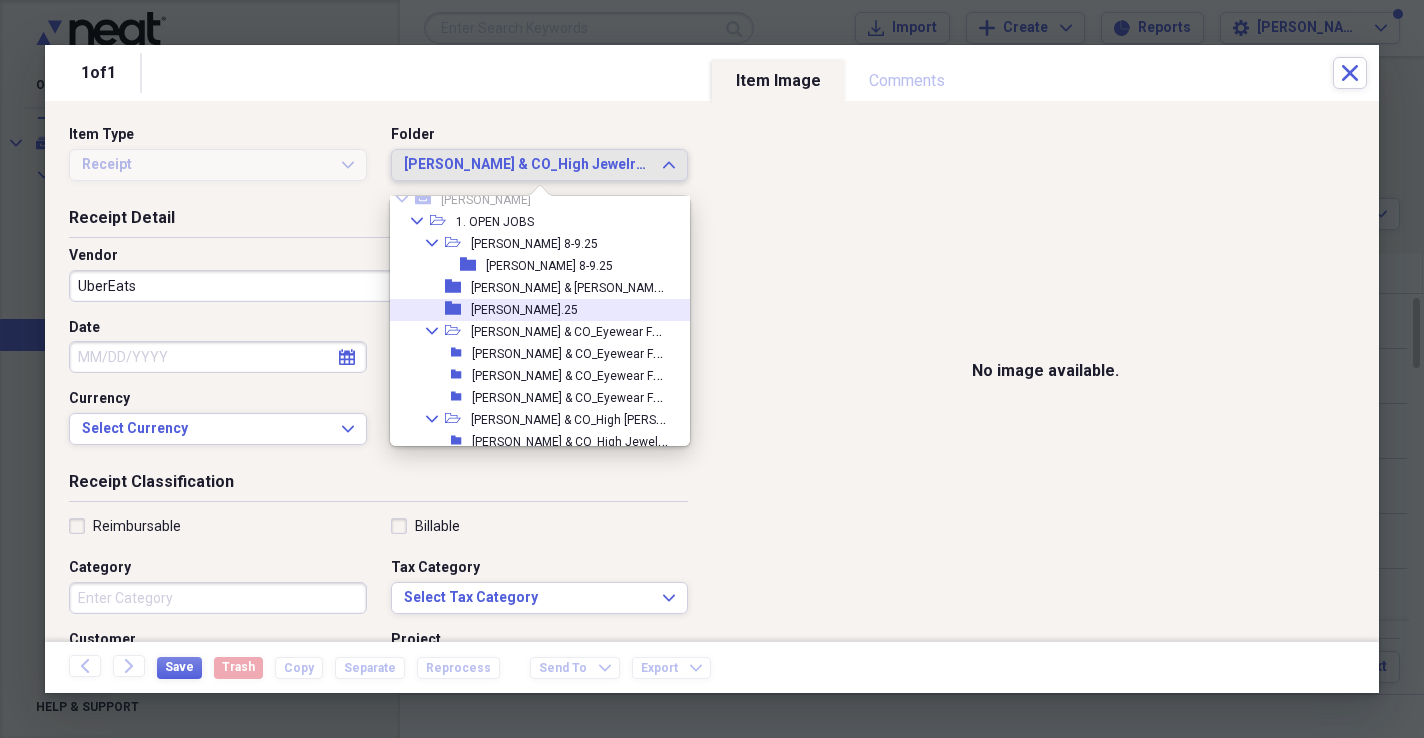 scroll, scrollTop: 51, scrollLeft: 0, axis: vertical 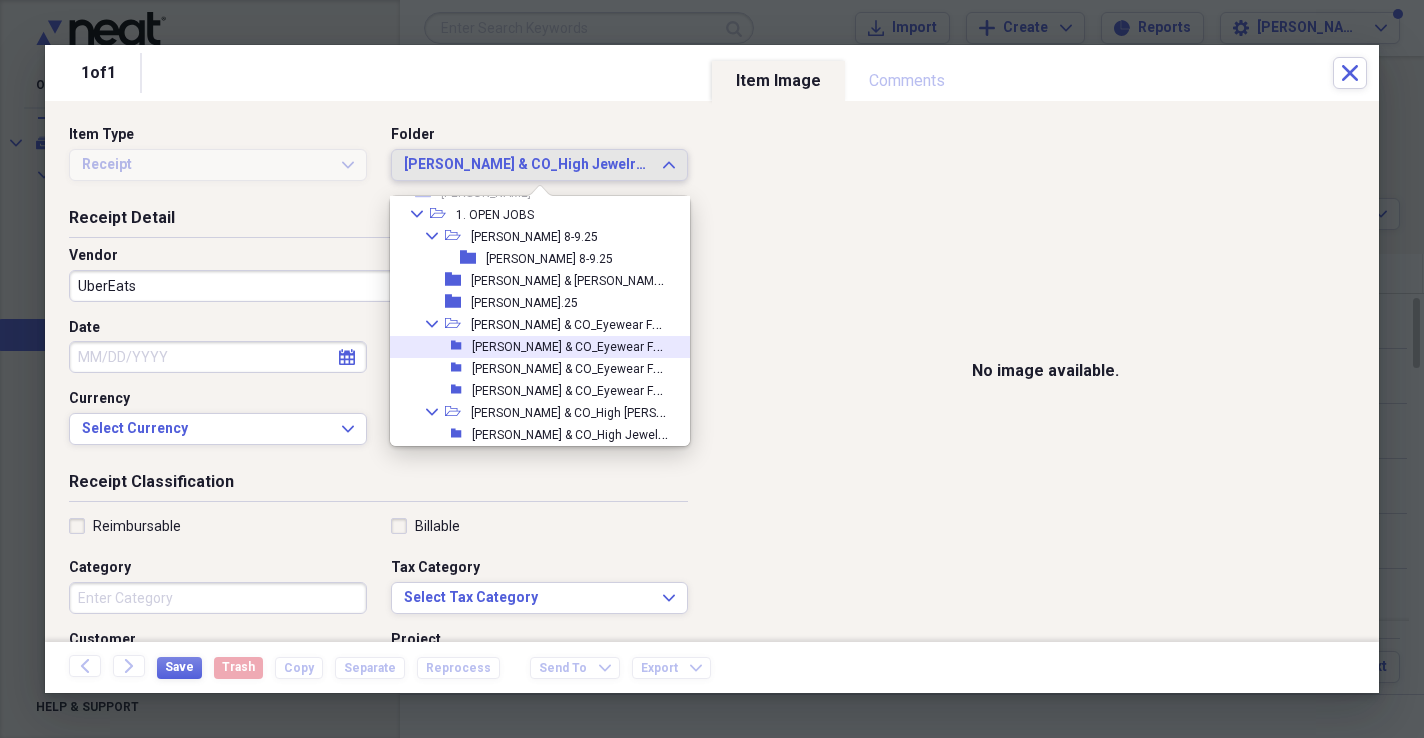 click on "[PERSON_NAME] & CO_Eyewear FW25 SS26_Prep Expenses_Jody [PERSON_NAME] 25&26.2025" at bounding box center [730, 345] 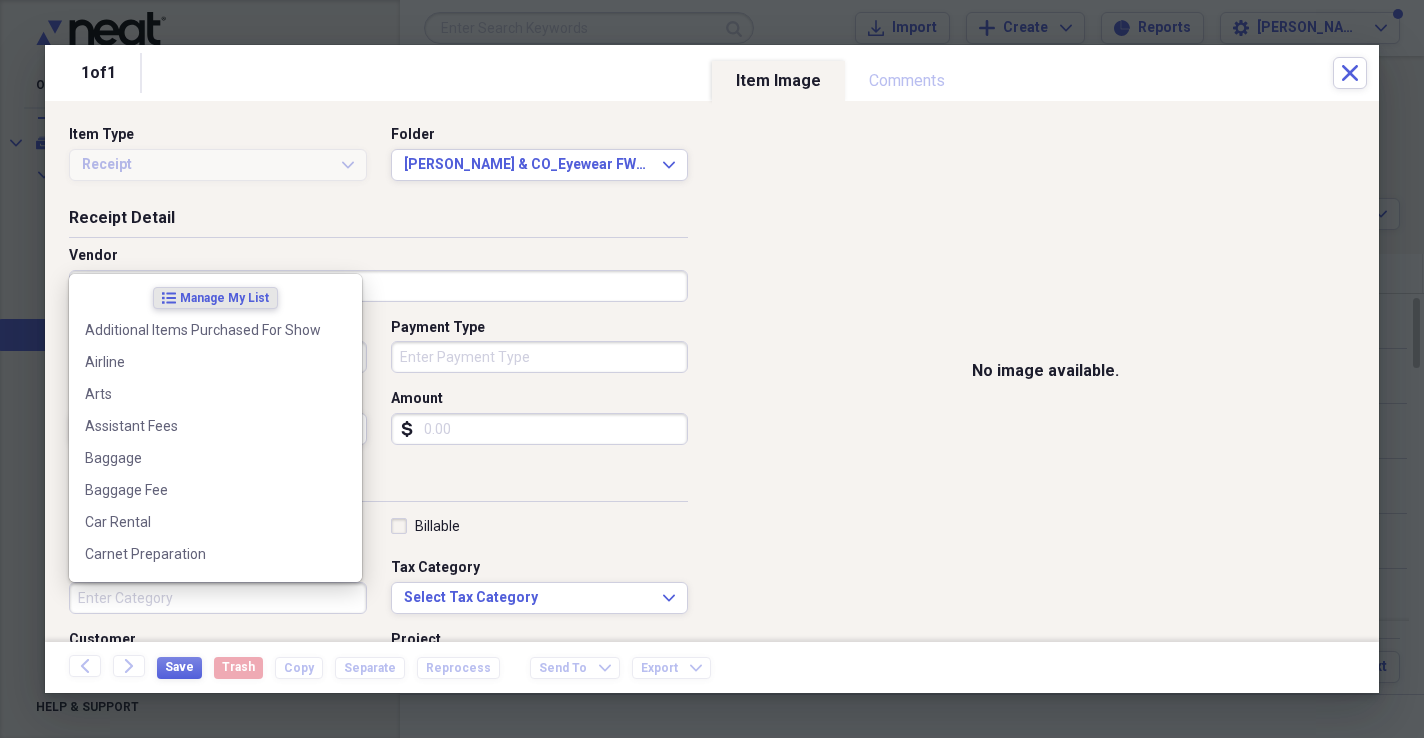 click on "Category" at bounding box center [218, 598] 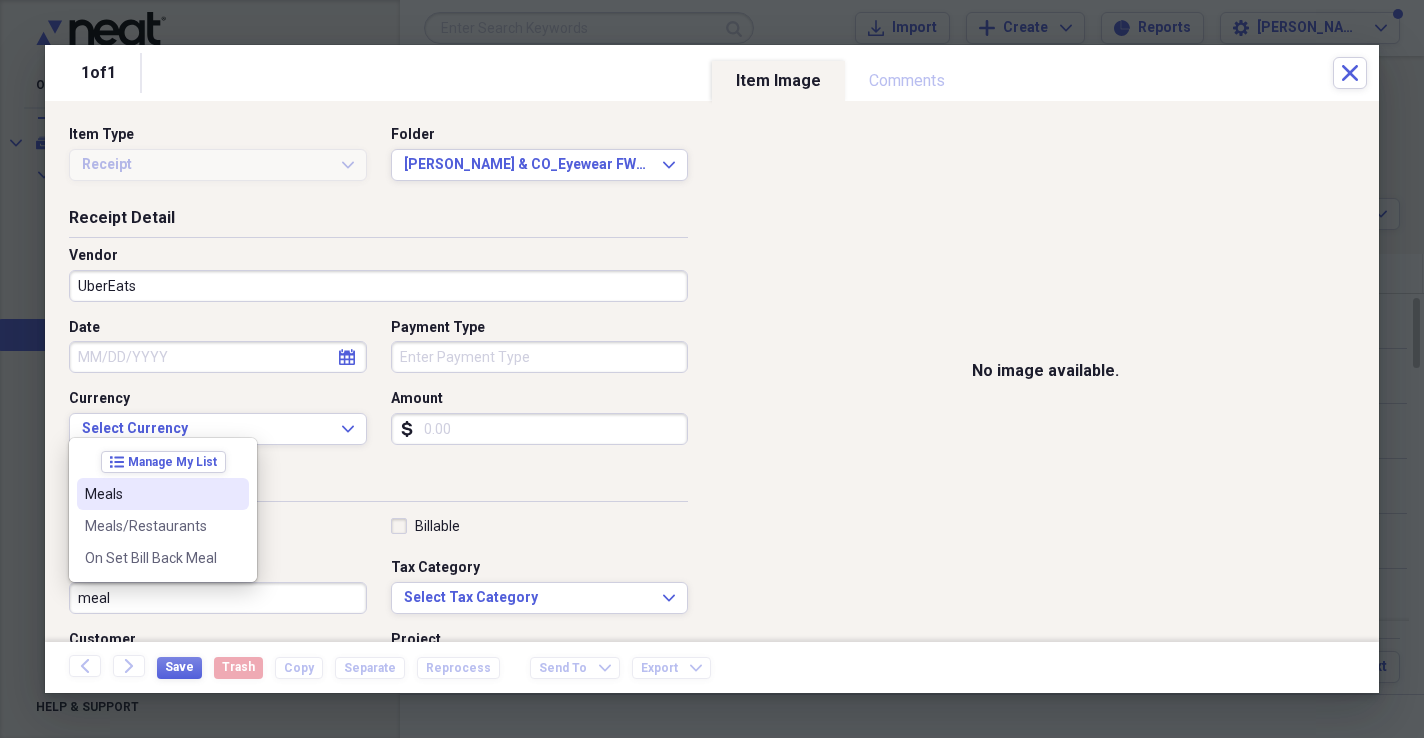 click on "Meals" at bounding box center [163, 494] 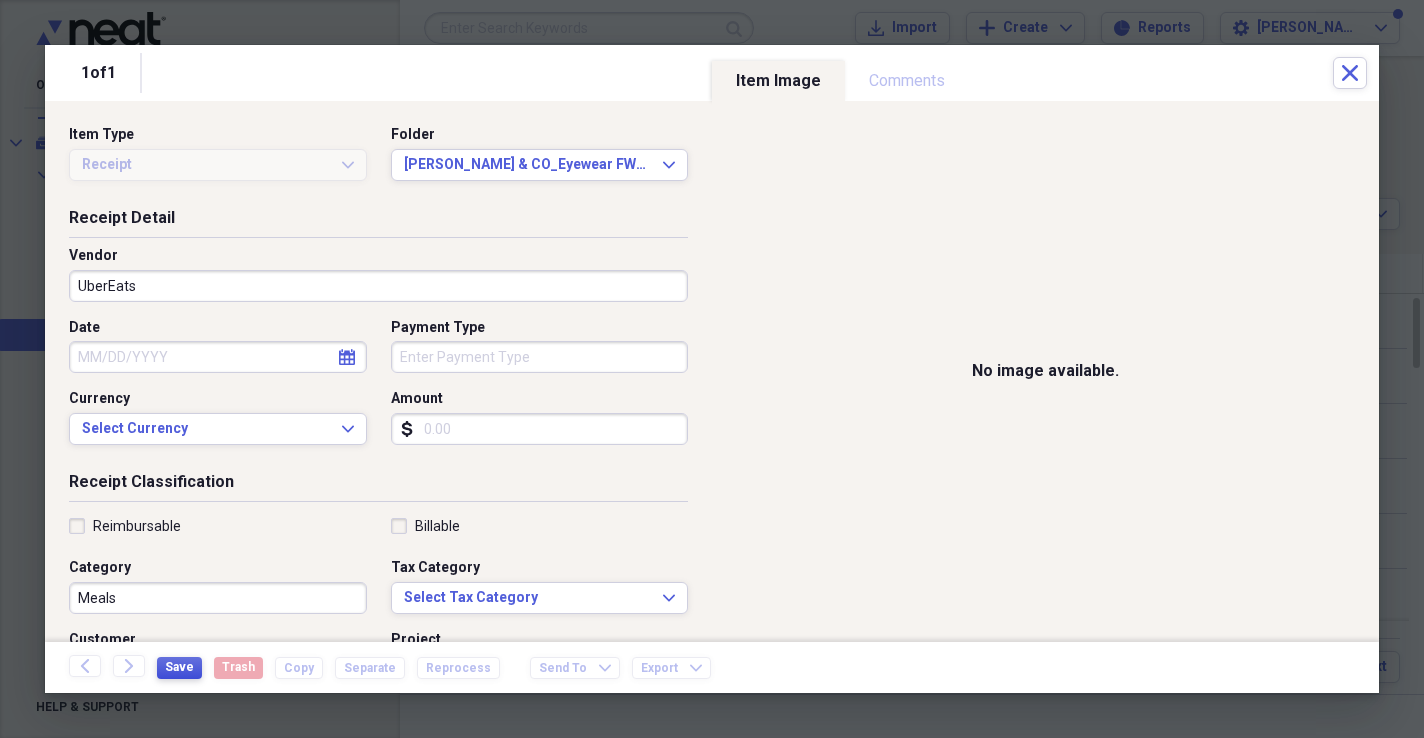 click on "Save" at bounding box center (179, 668) 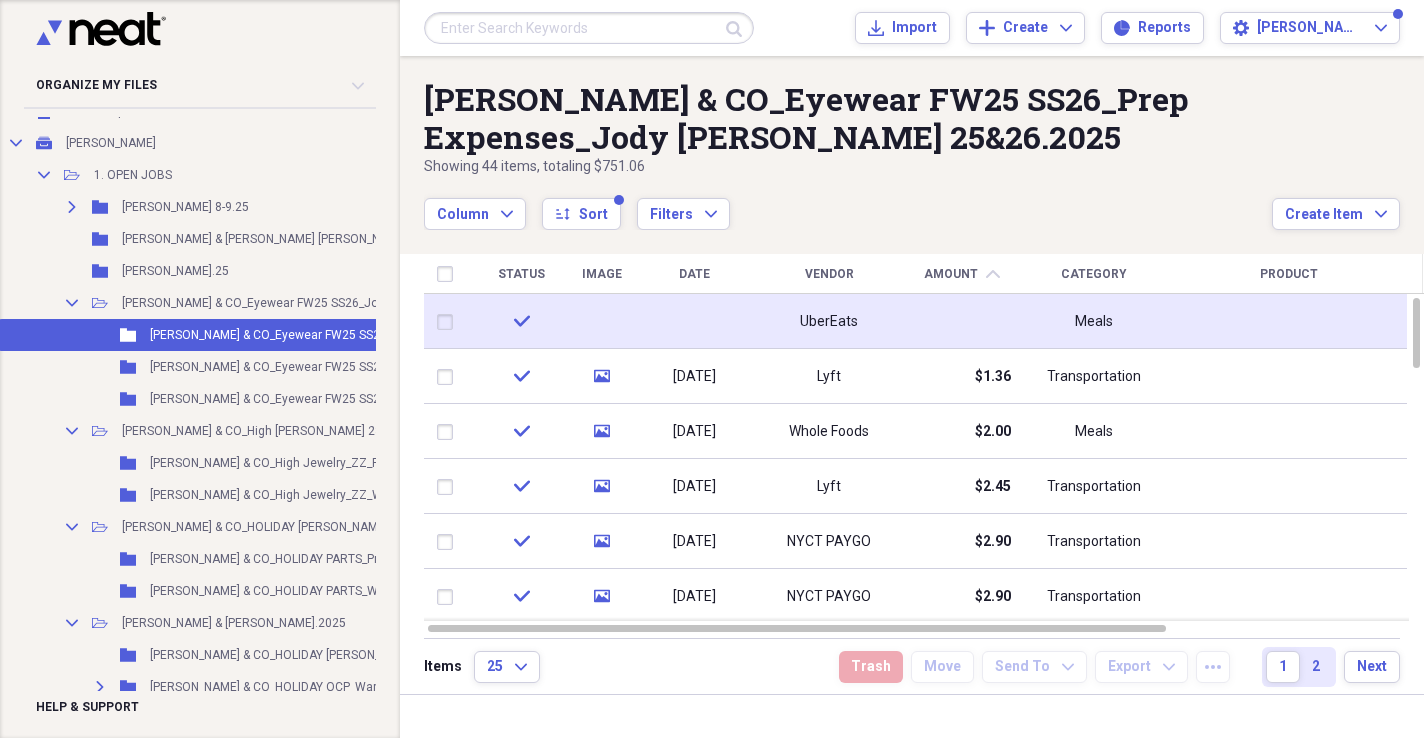 click on "UberEats" at bounding box center [829, 321] 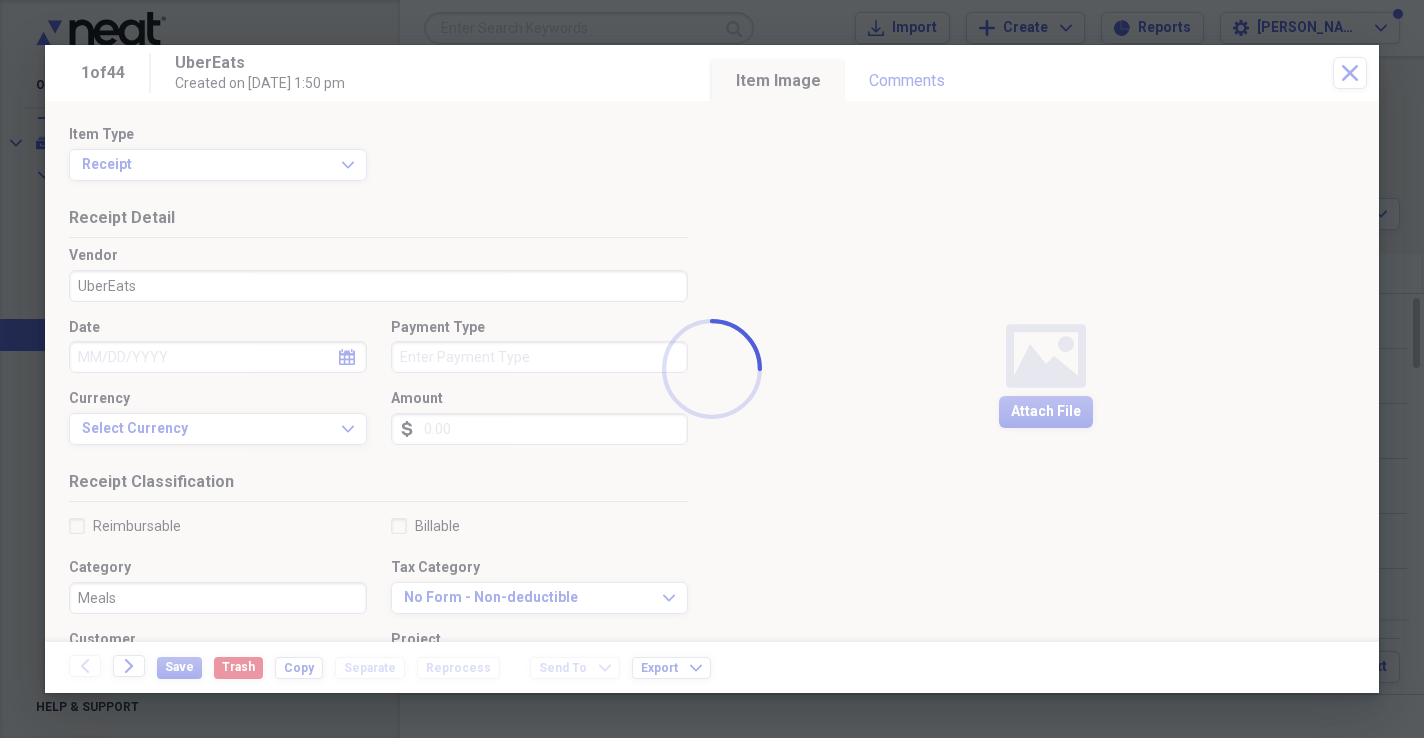click at bounding box center (712, 369) 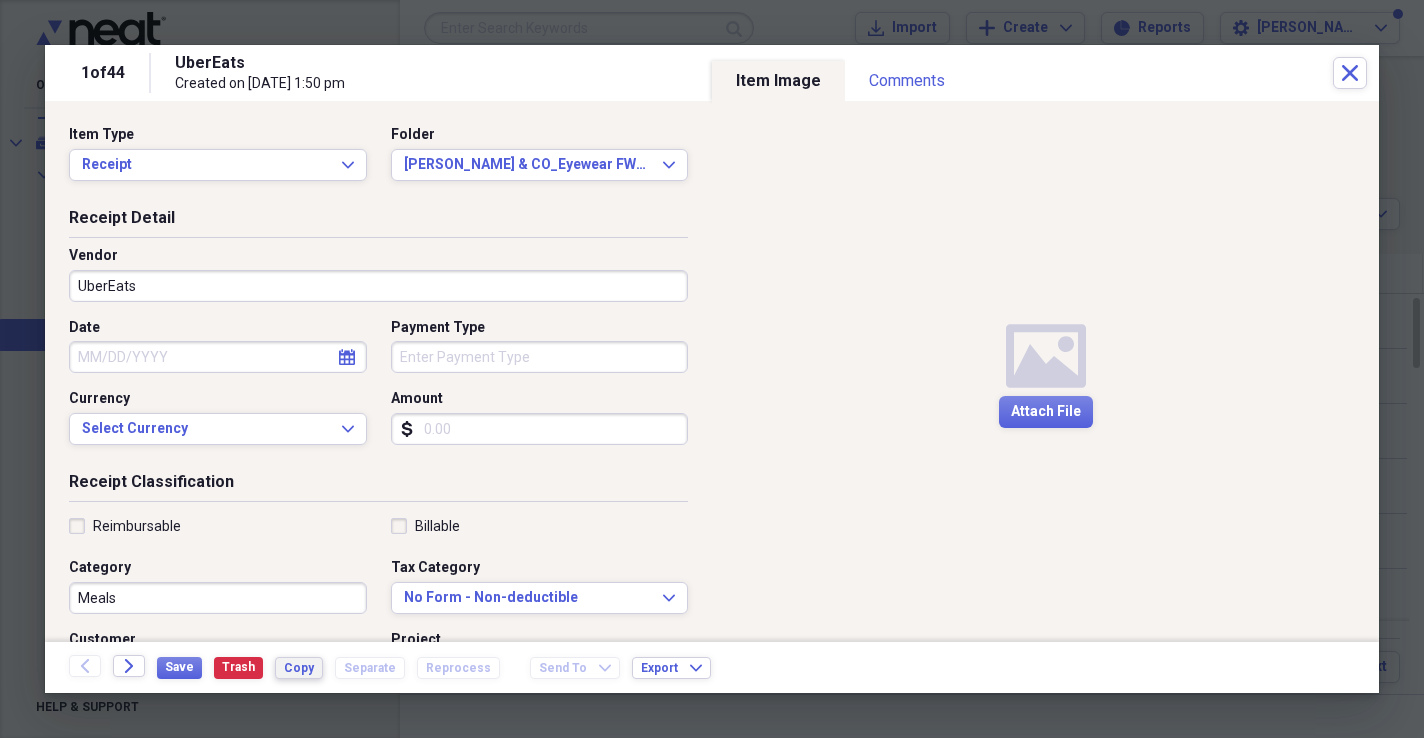 click on "Copy" at bounding box center (299, 668) 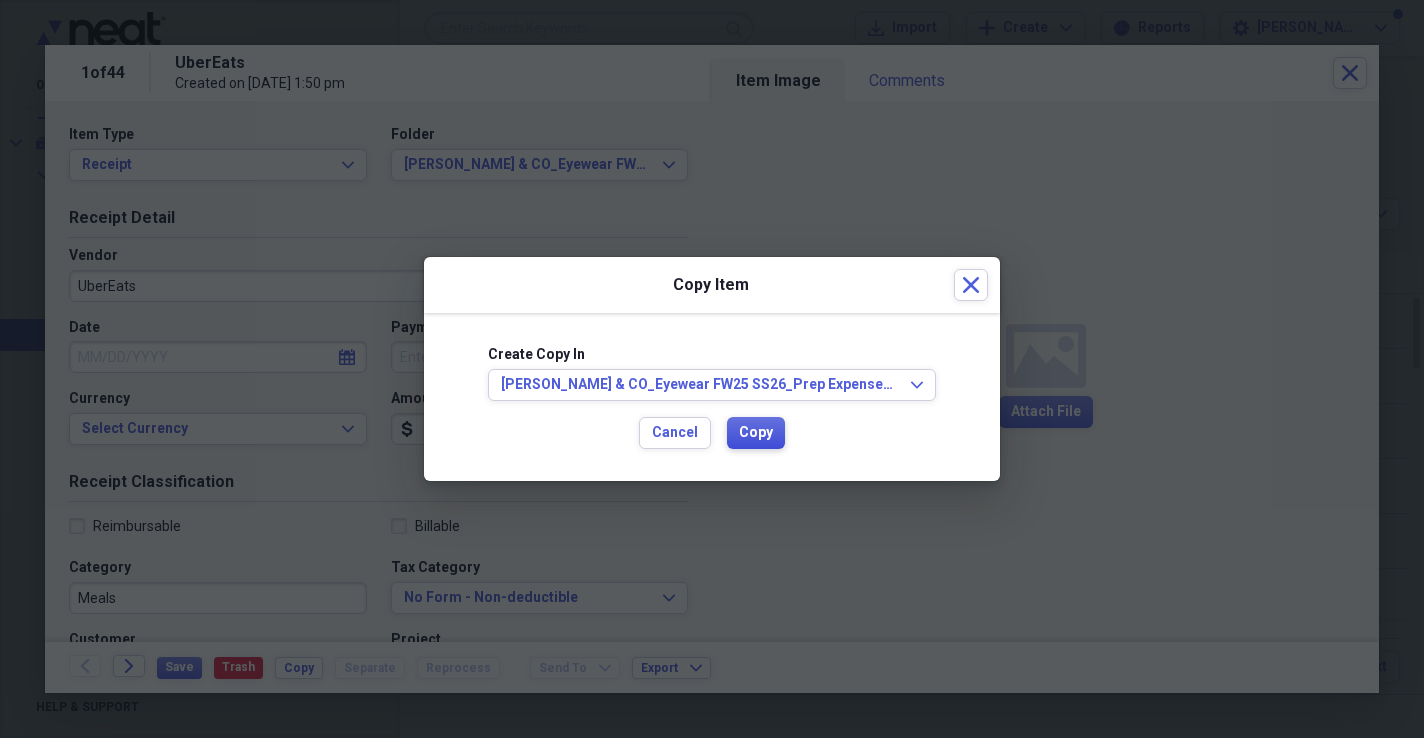 click on "Copy" at bounding box center (756, 433) 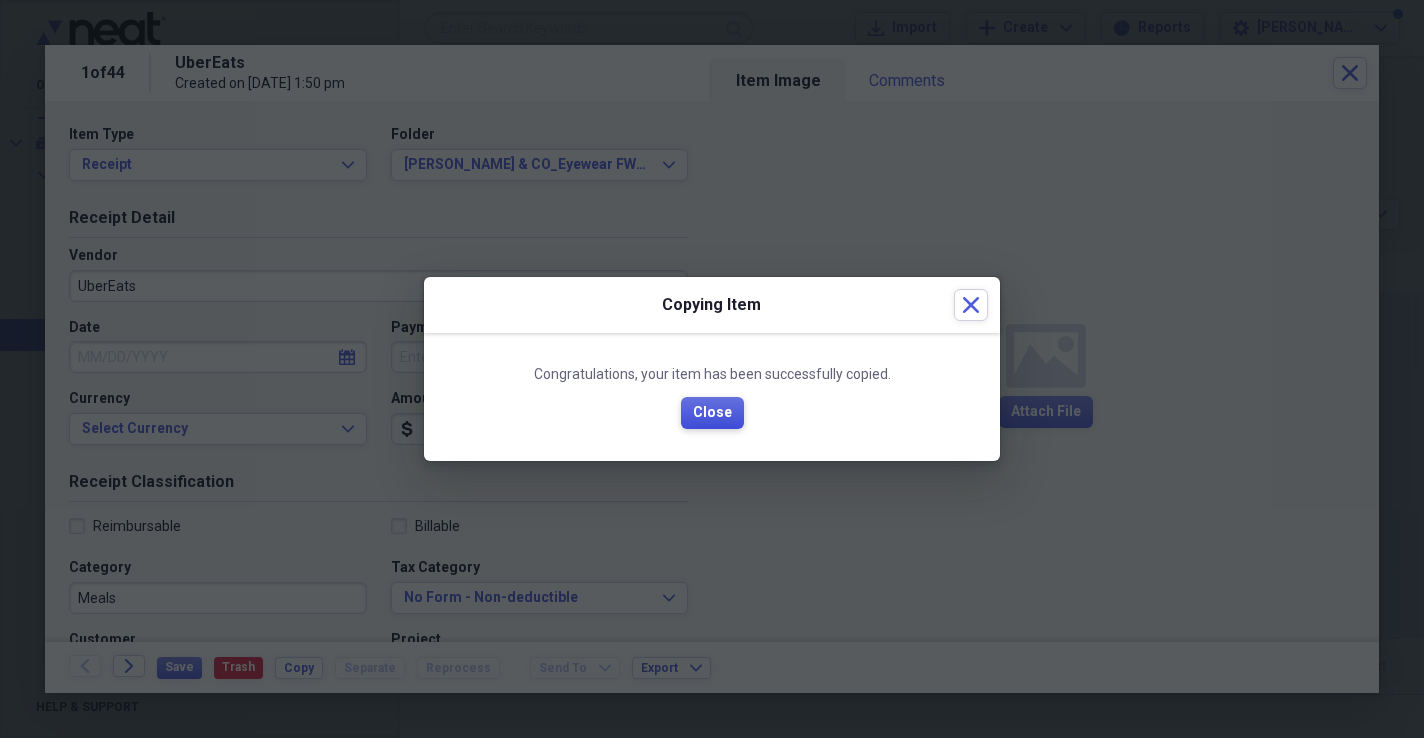 click on "Close" at bounding box center (712, 413) 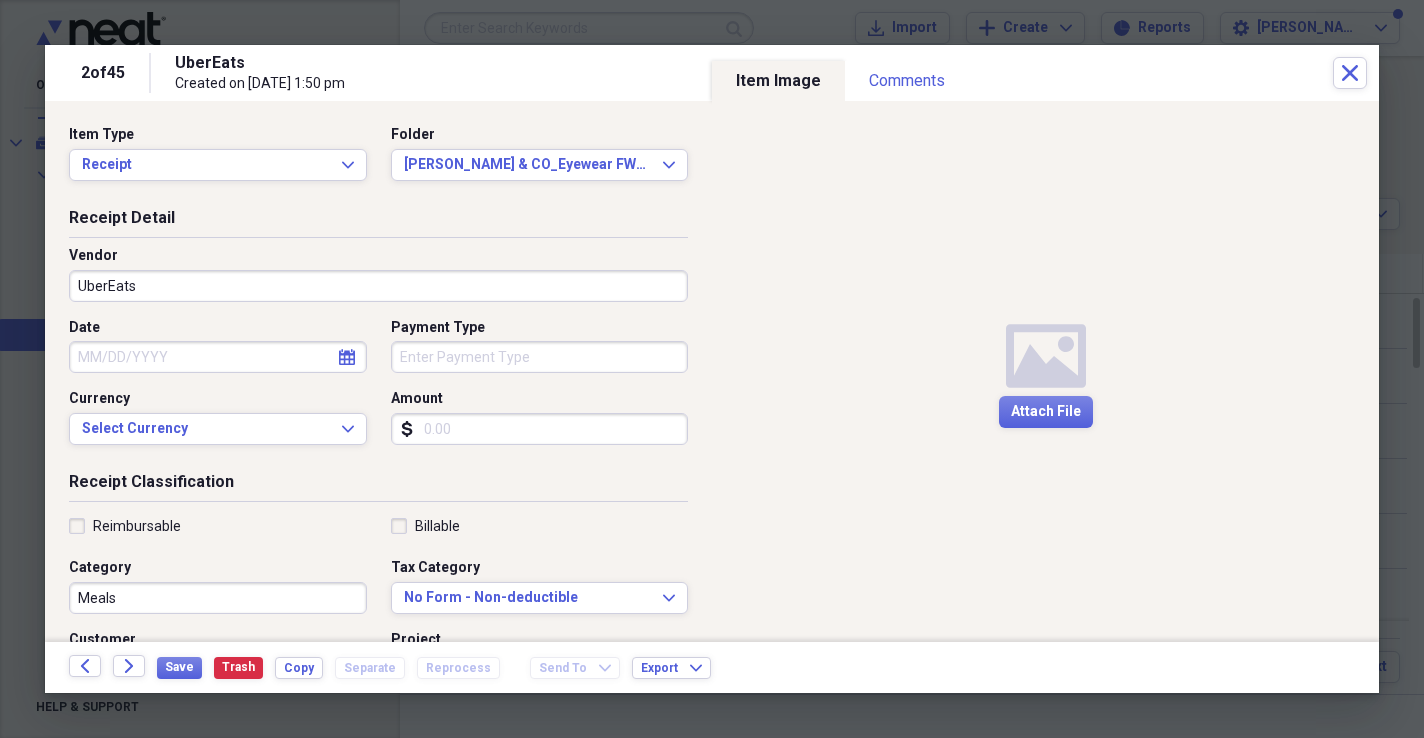 click on "Media Attach File" at bounding box center (1045, 371) 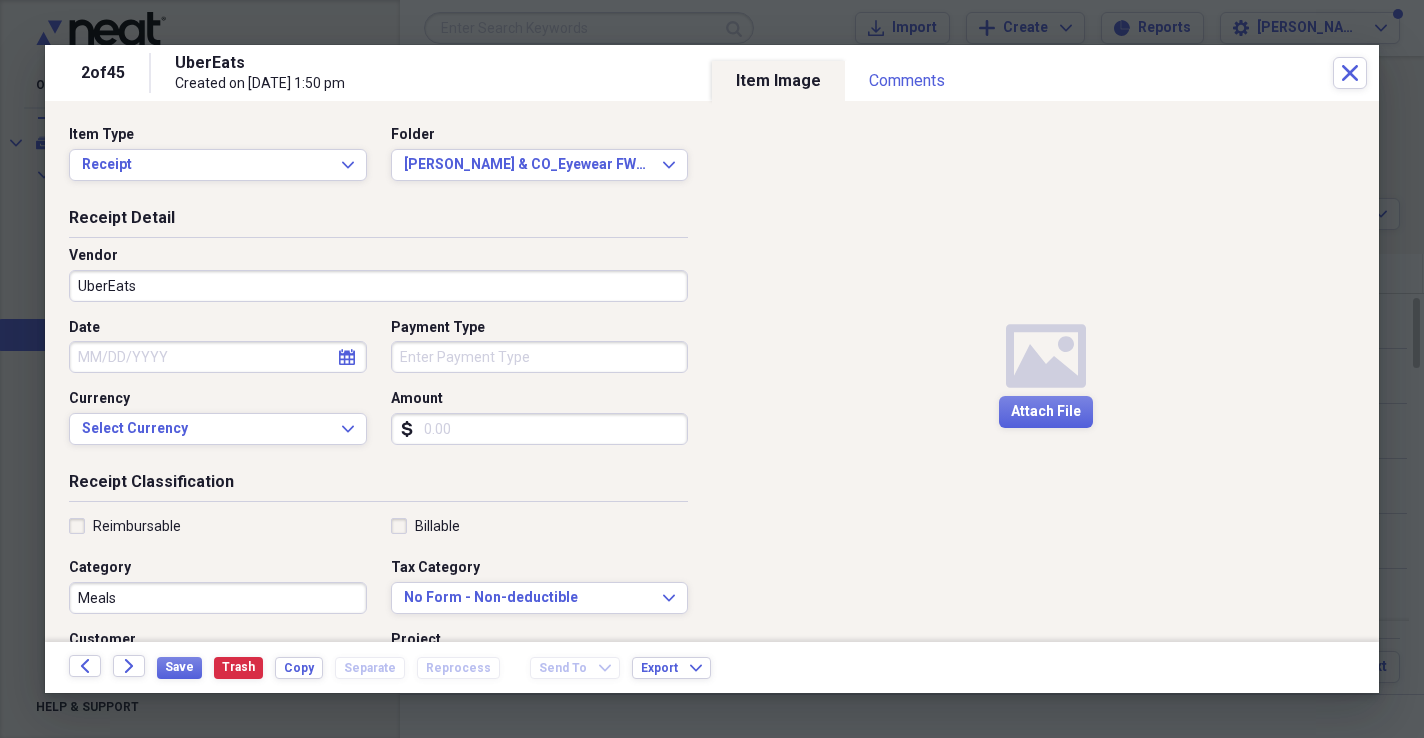 click on "Media Attach File" at bounding box center (1045, 371) 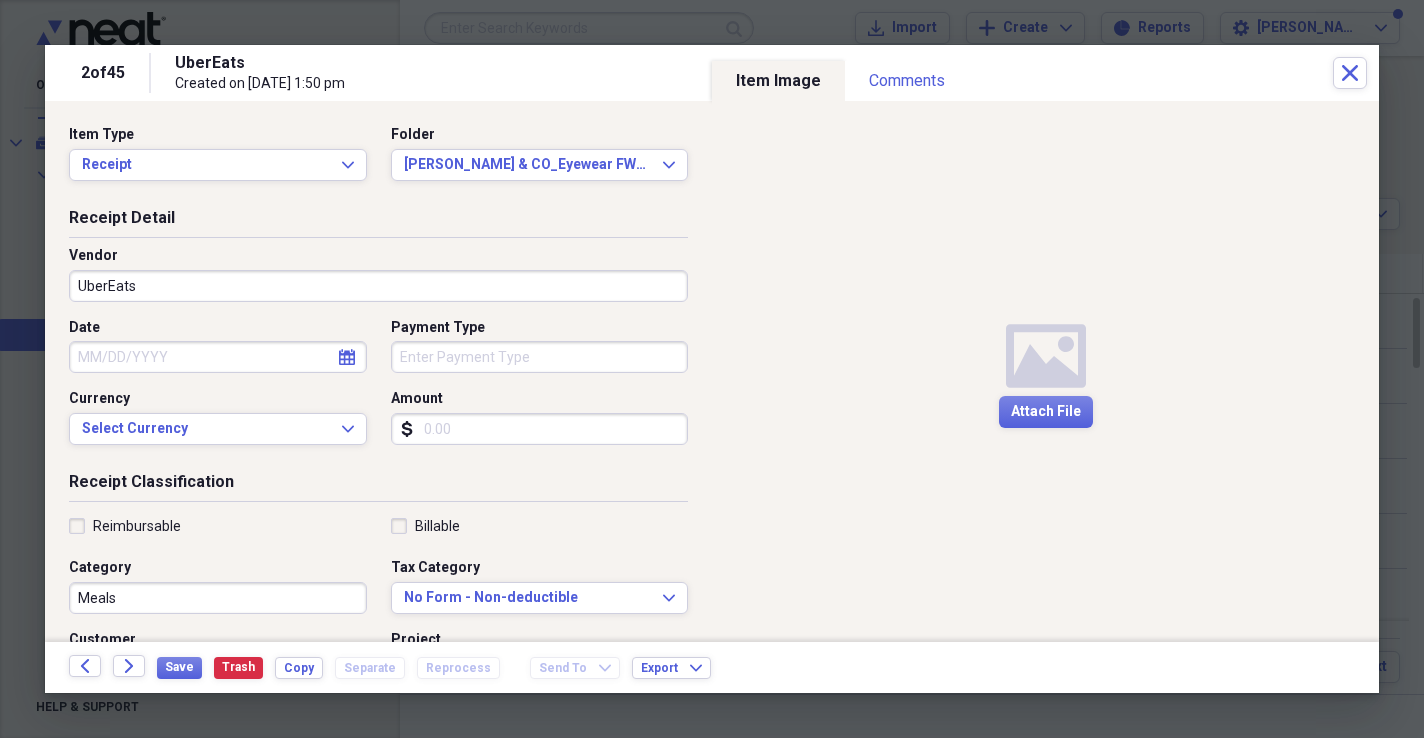 click on "Media Attach File" at bounding box center (1045, 371) 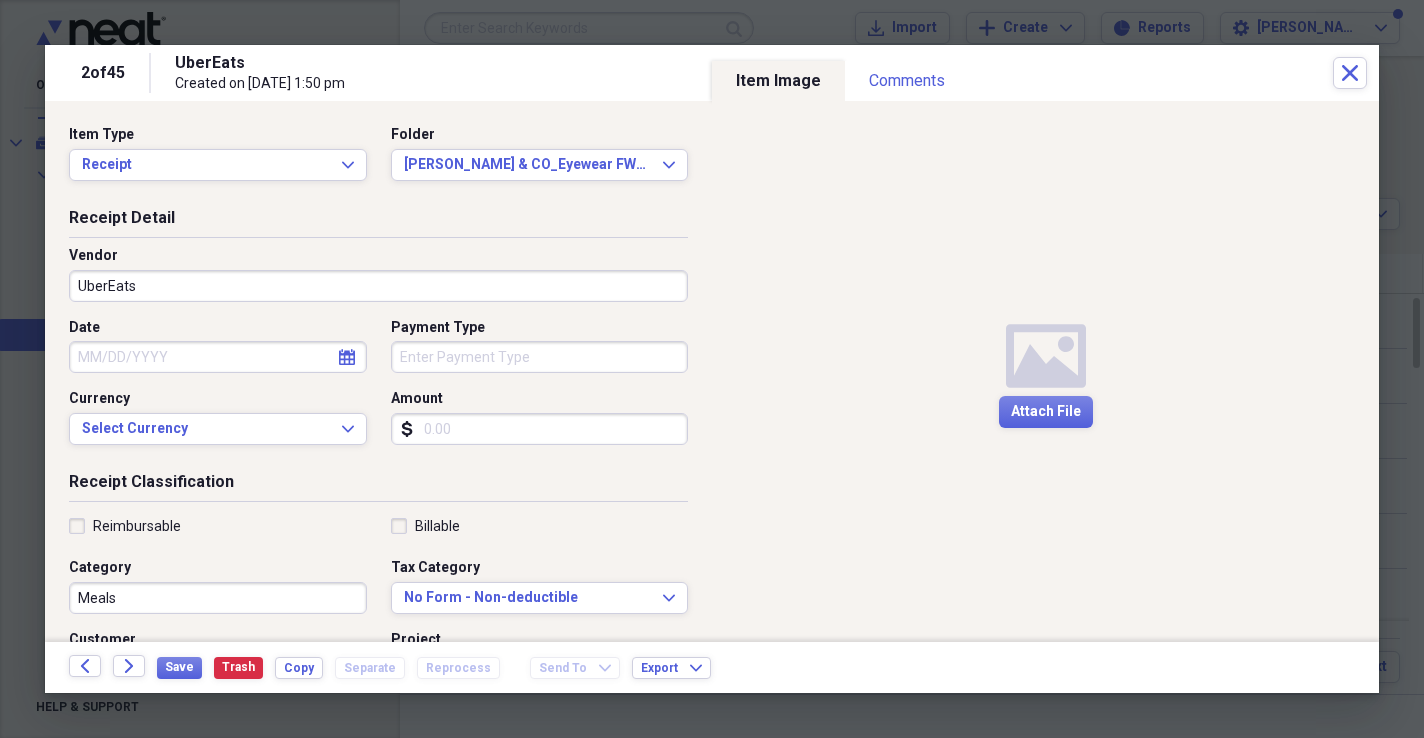 click on "Save Trash Copy Separate Reprocess" at bounding box center [334, 667] 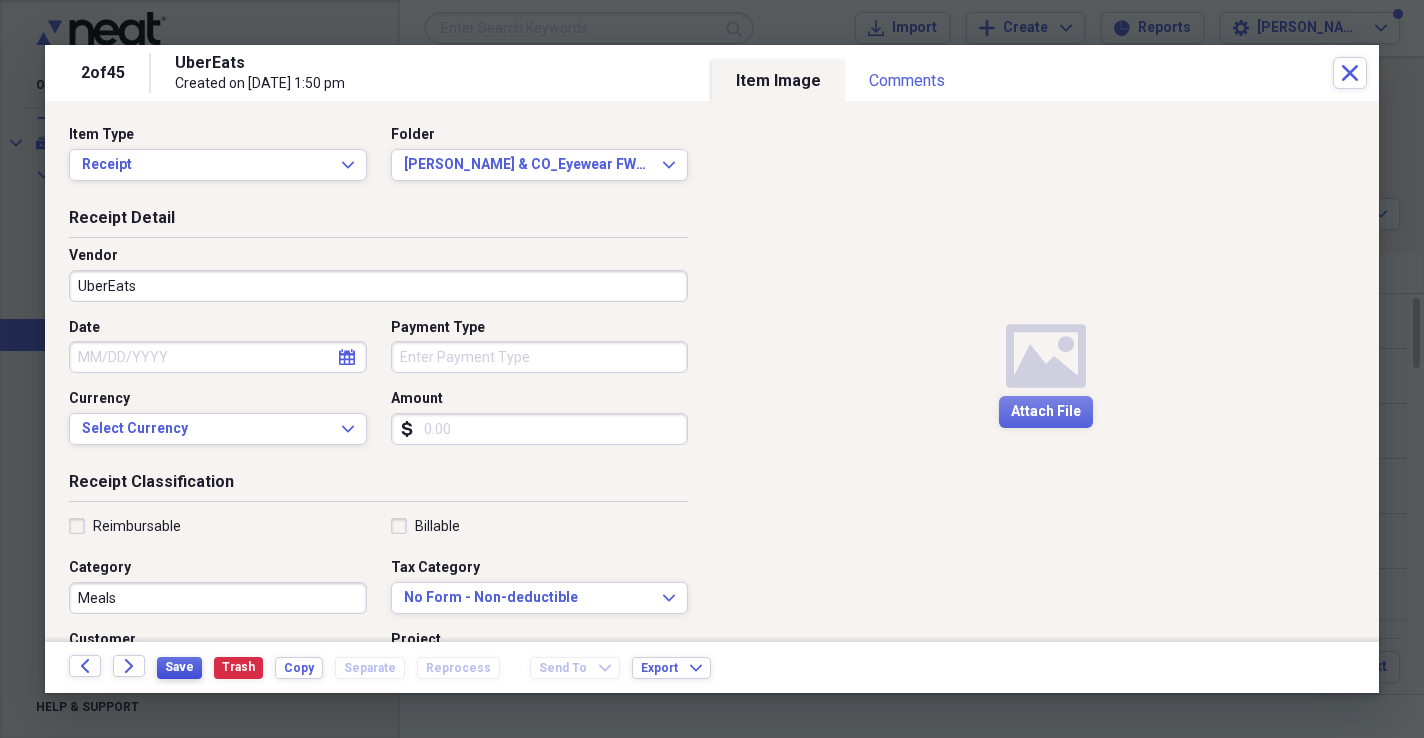 click on "Save" at bounding box center (179, 667) 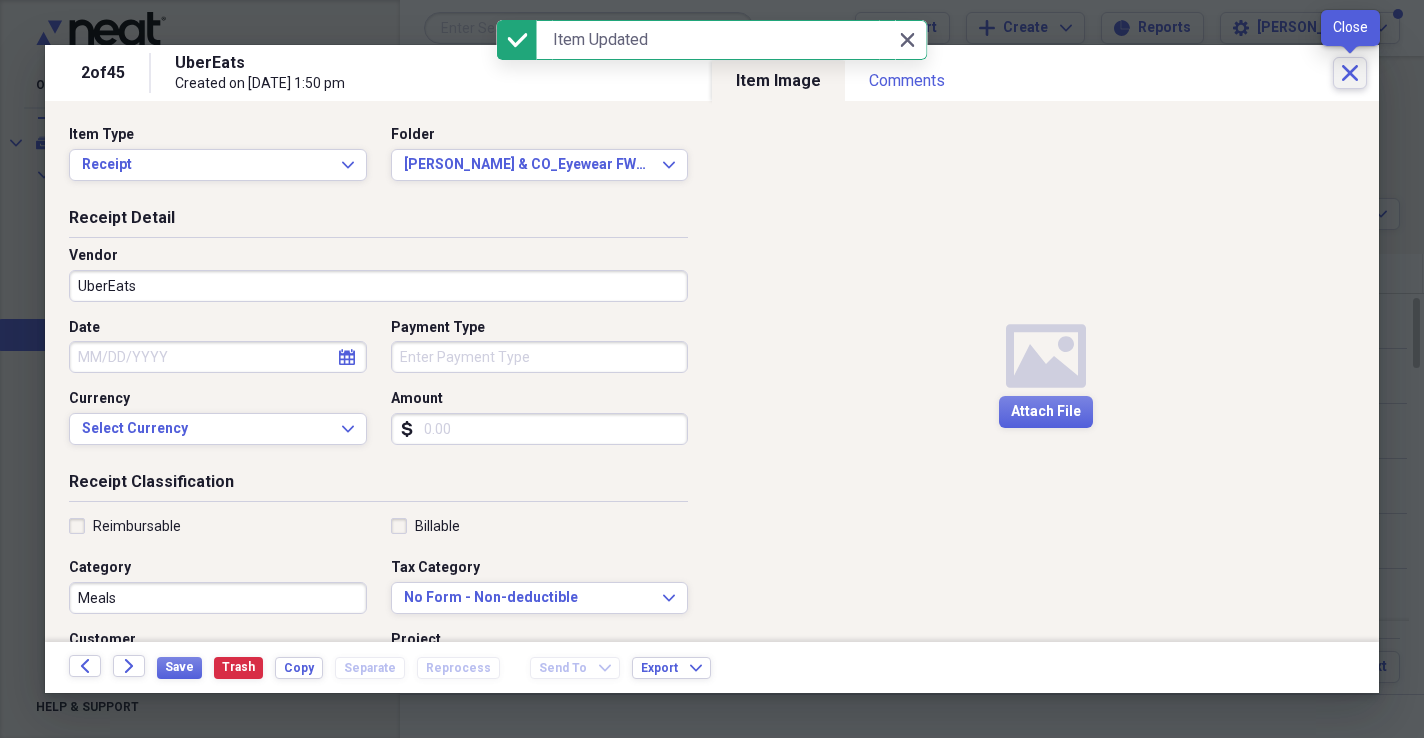 click on "Close" at bounding box center [1350, 73] 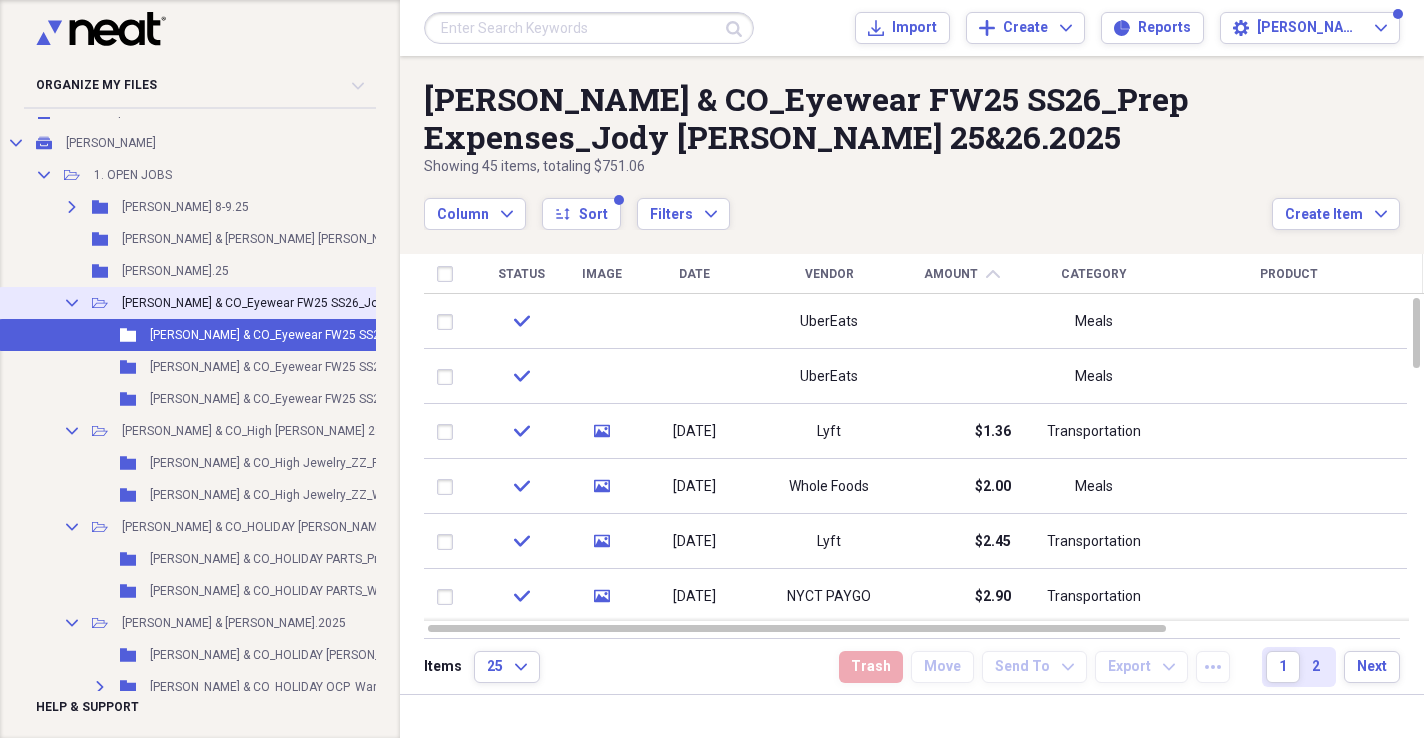 click 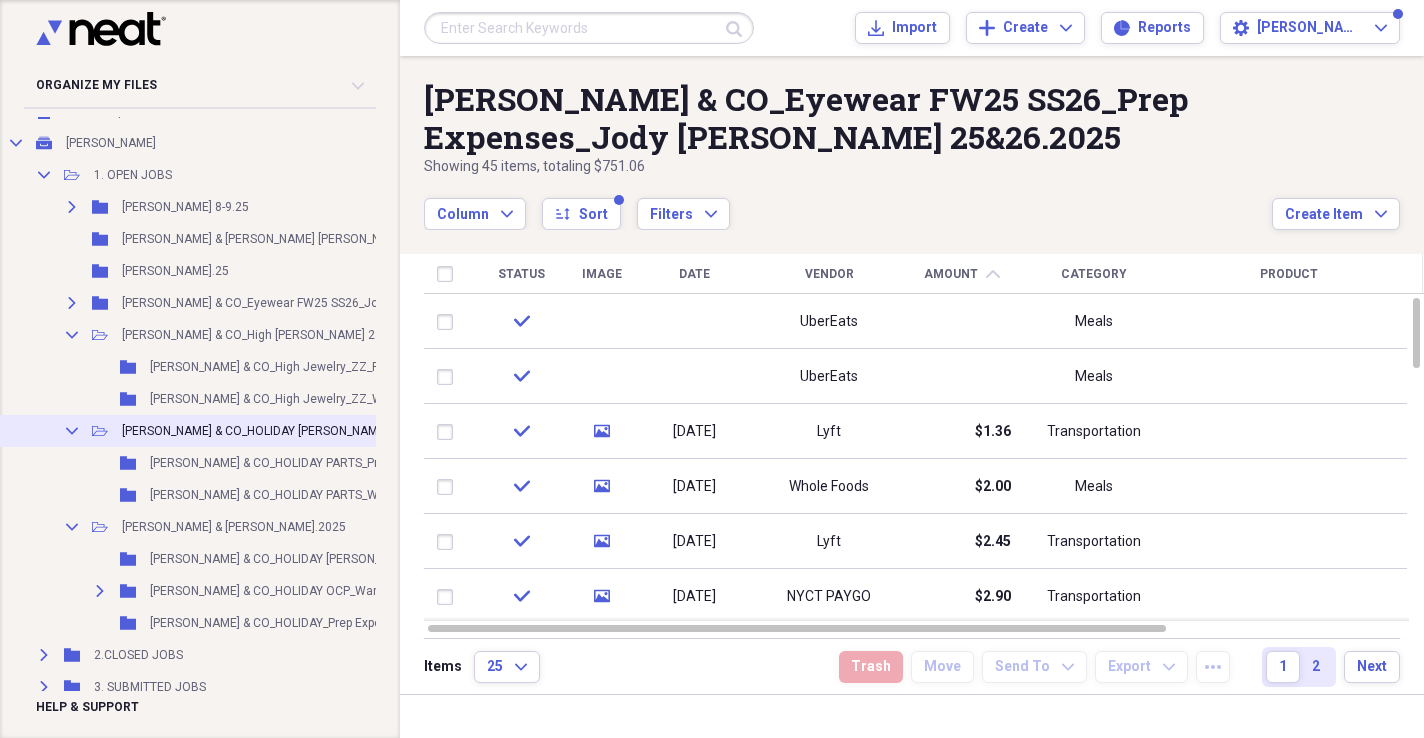 click on "Collapse" 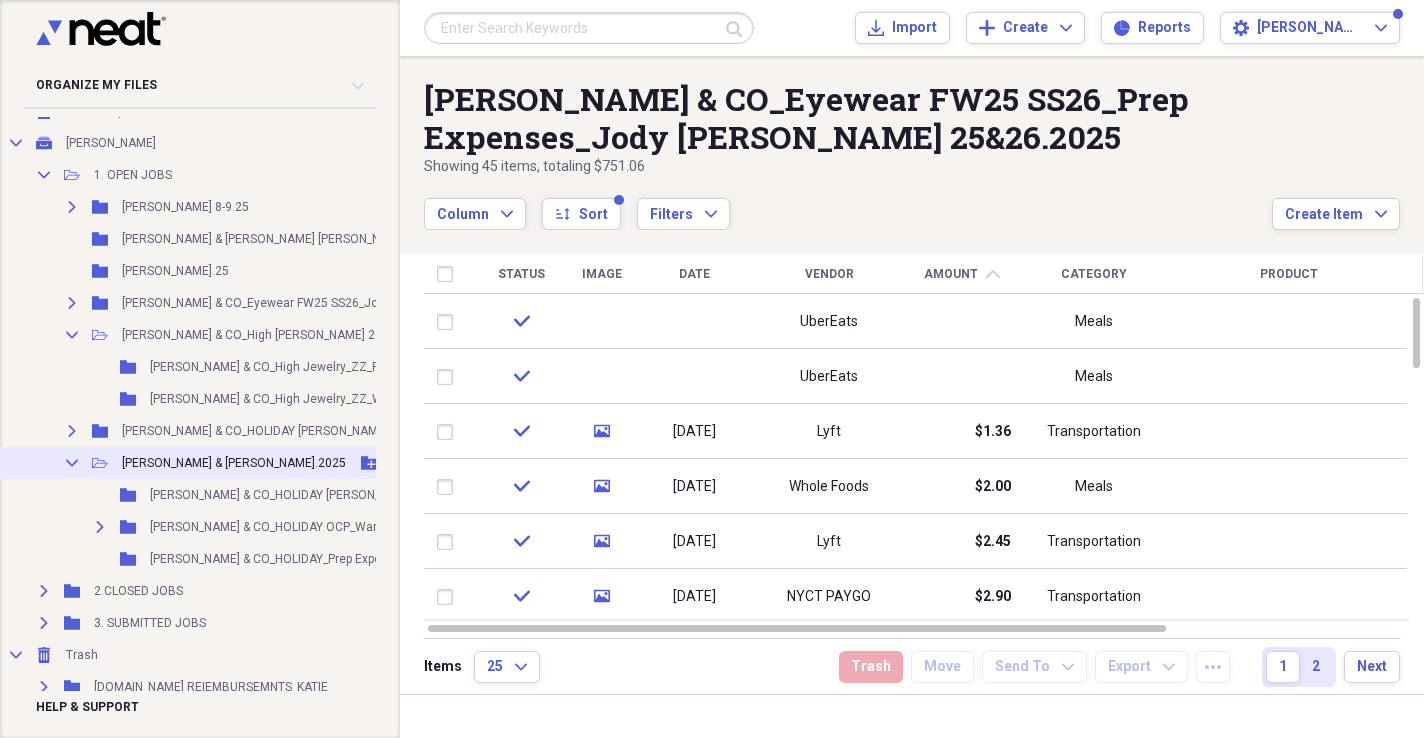 click on "Collapse" at bounding box center (72, 463) 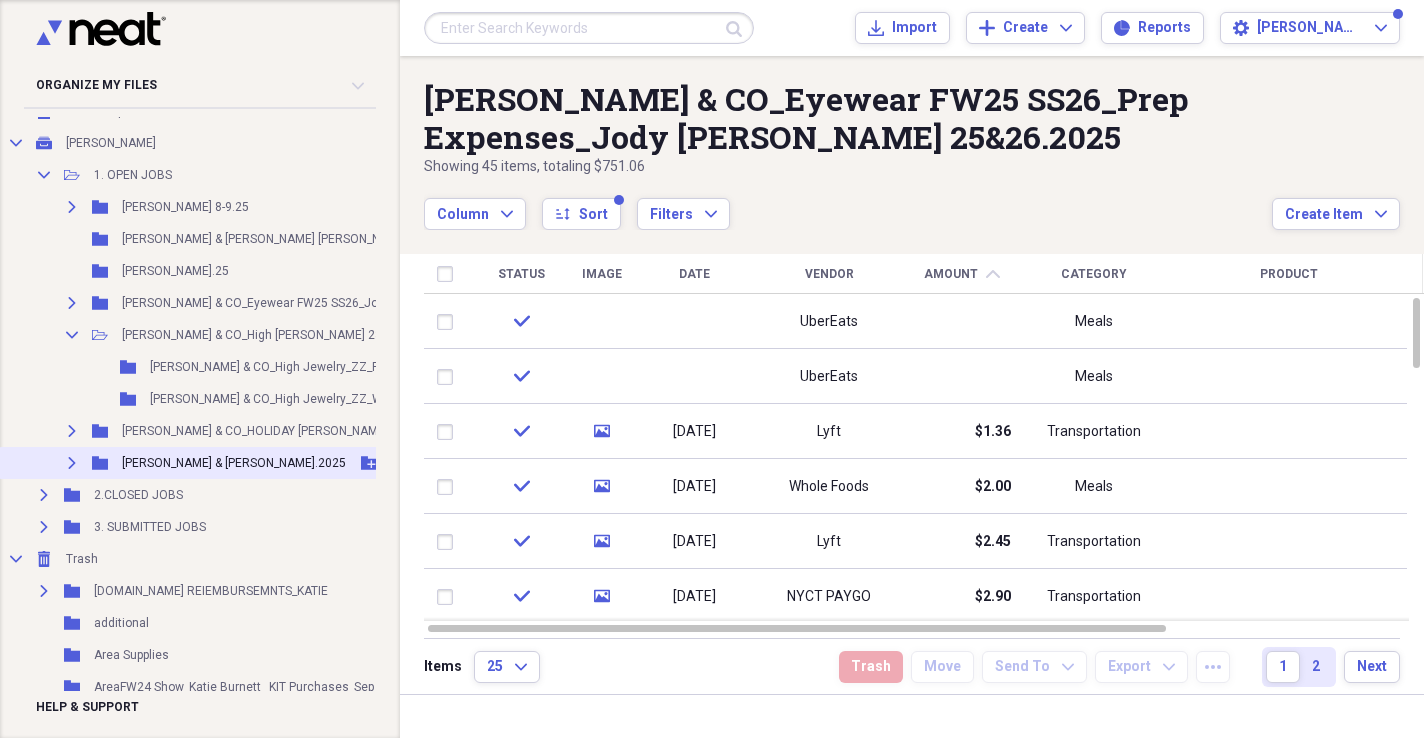 click on "Expand" 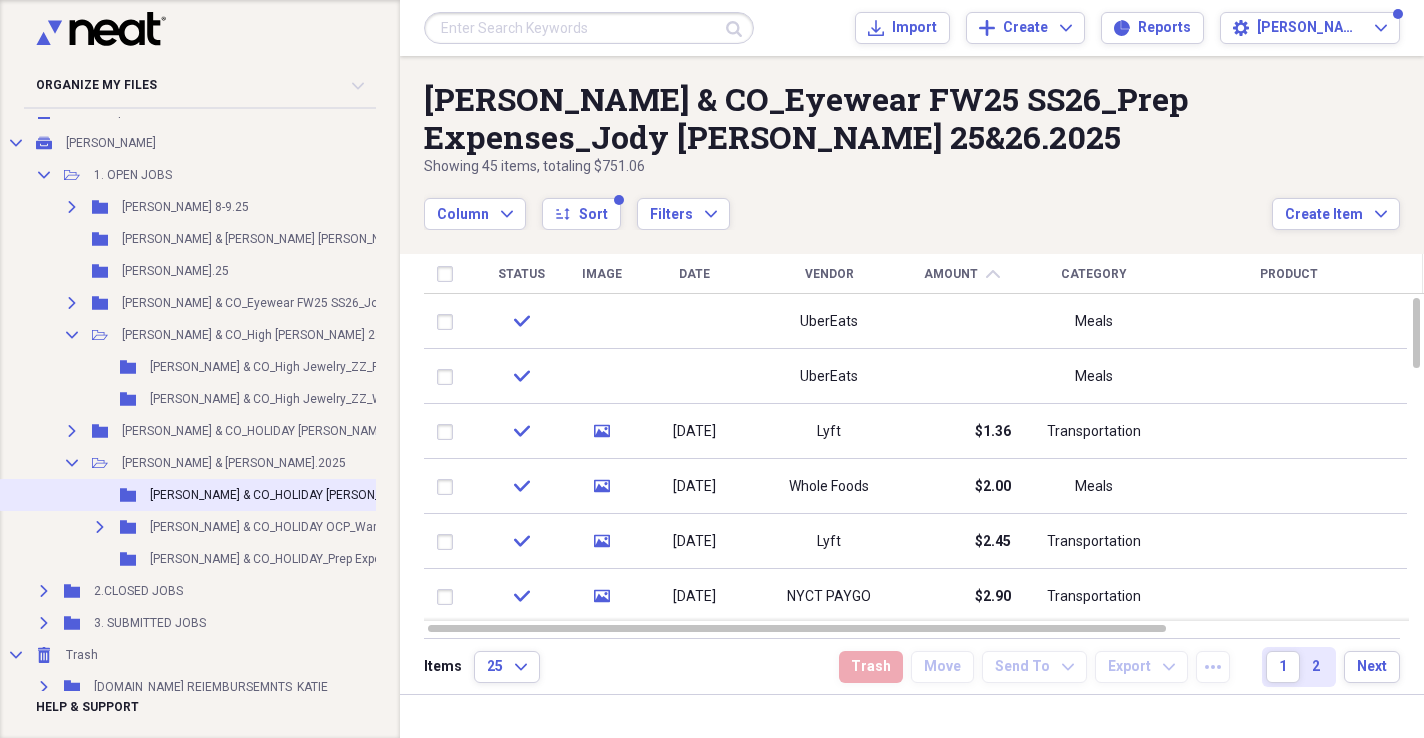 click on "[PERSON_NAME] & CO_HOLIDAY [PERSON_NAME].2025" at bounding box center (298, 495) 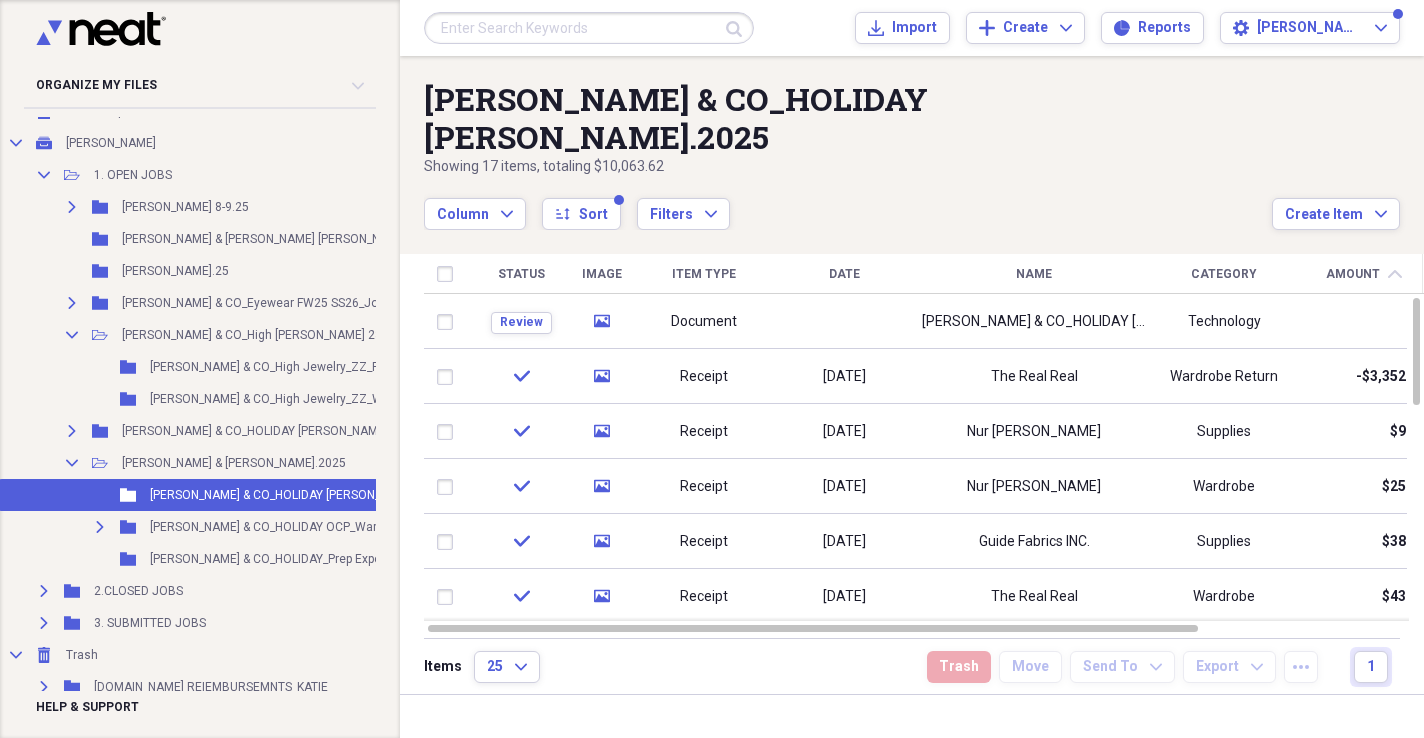 click on "Column Expand sort Sort Filters  Expand" at bounding box center [848, 203] 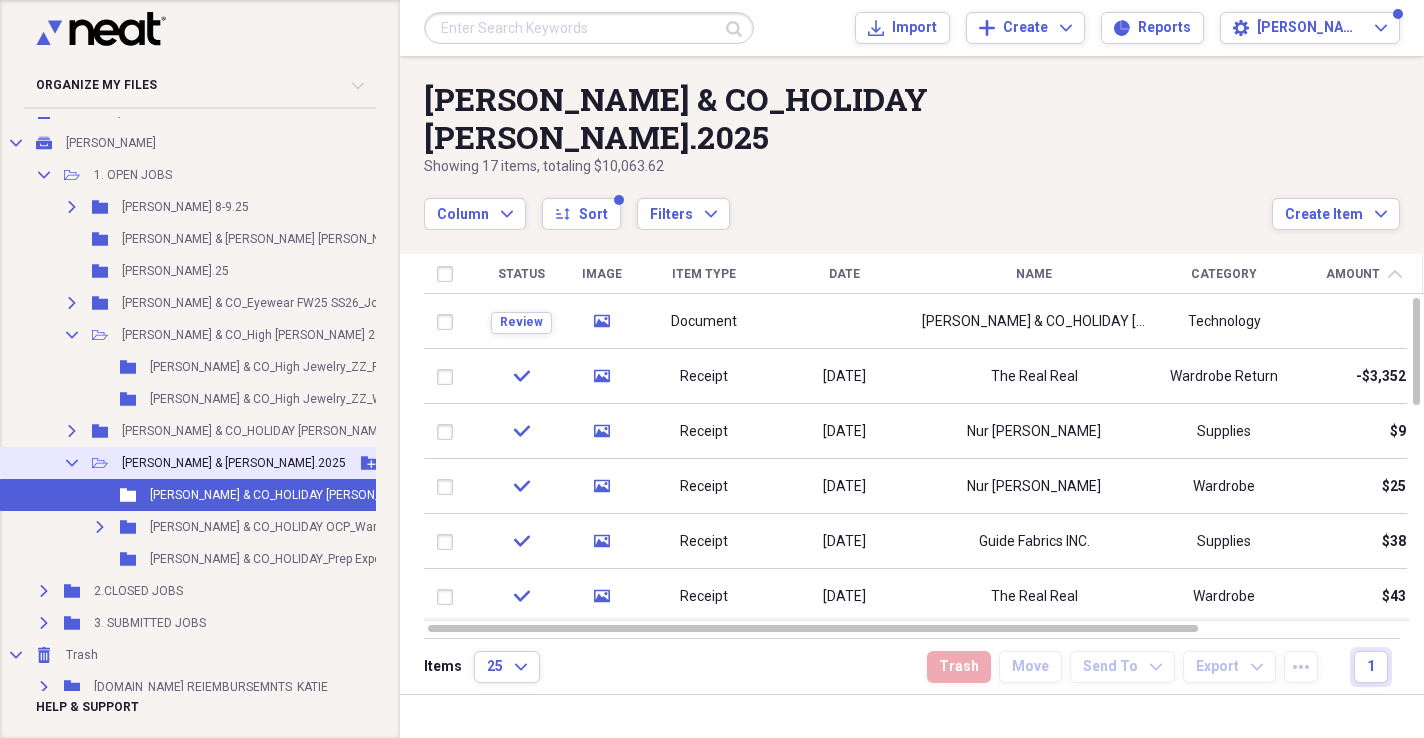 click on "Collapse" 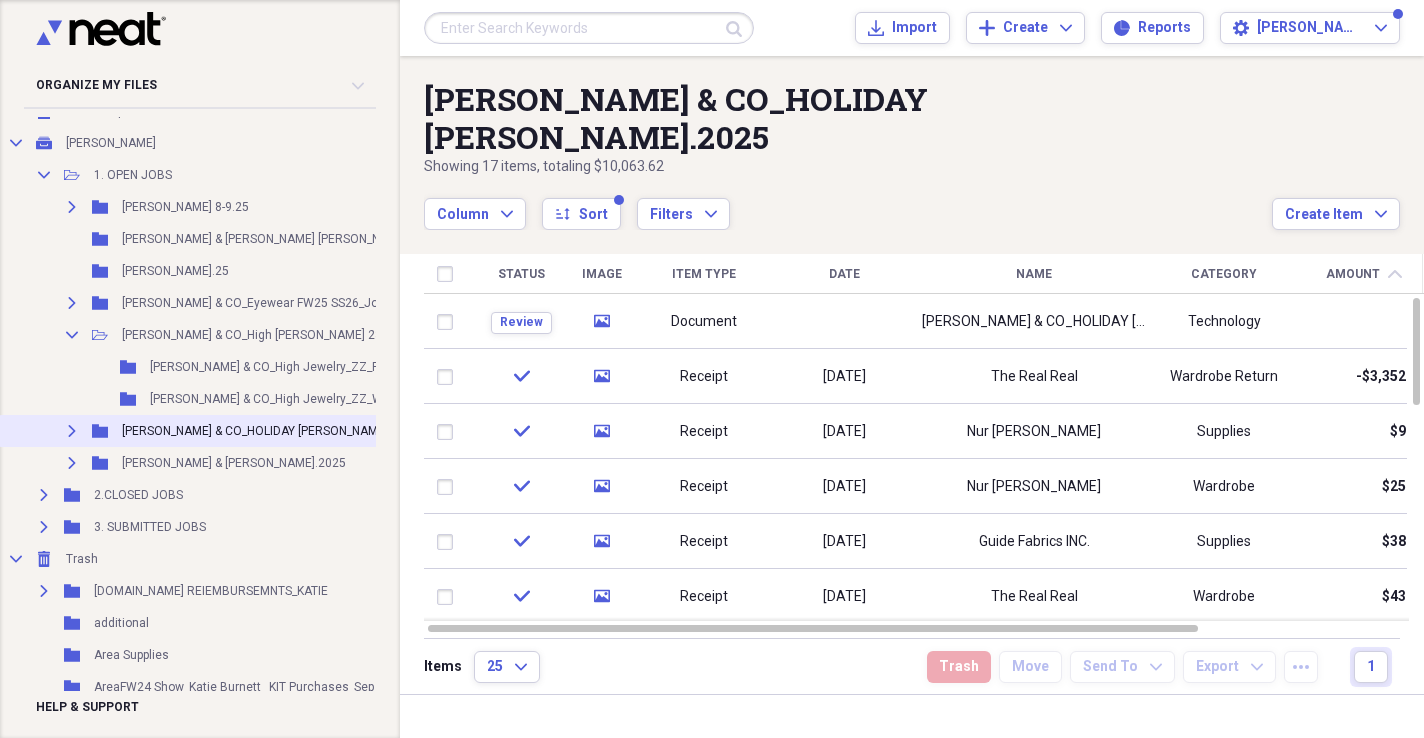 click on "[PERSON_NAME] & CO_HOLIDAY [PERSON_NAME].2025" at bounding box center [270, 431] 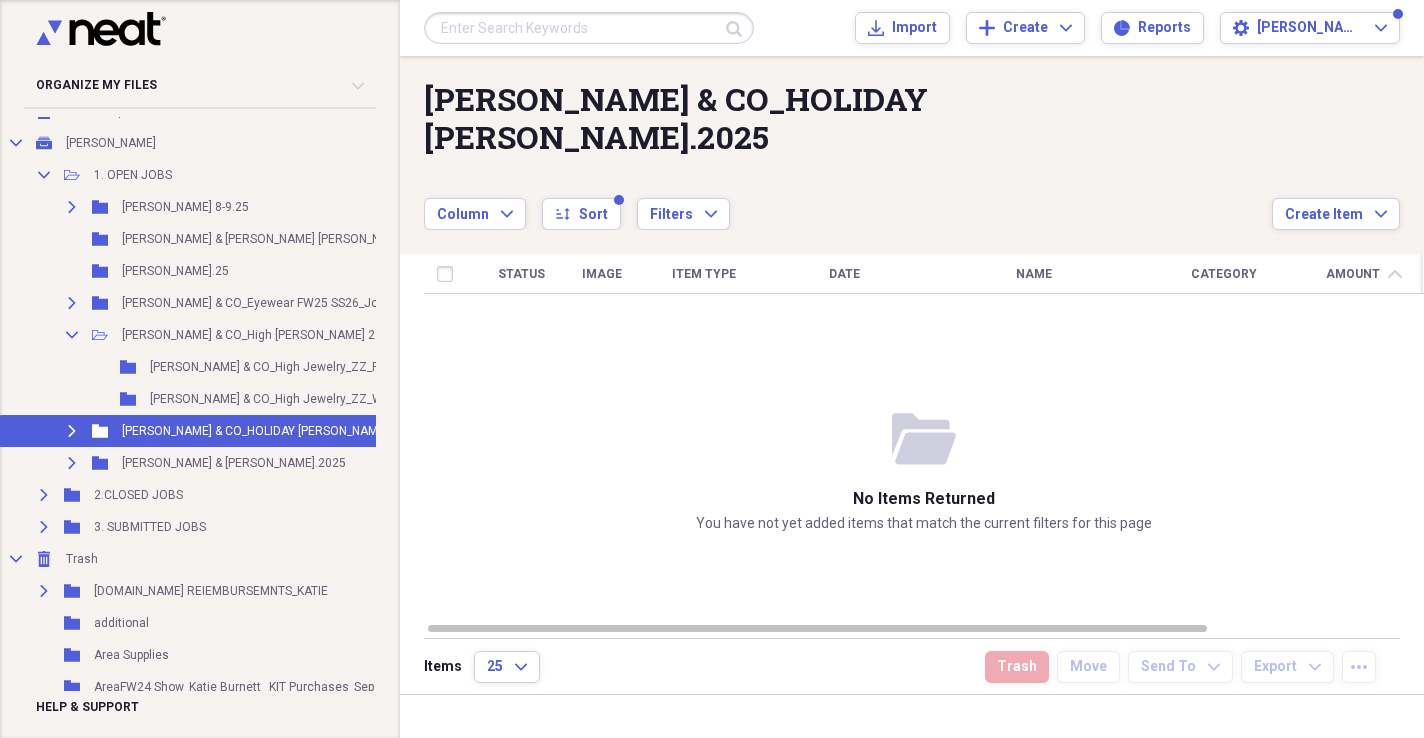 click on "Expand" at bounding box center [72, 431] 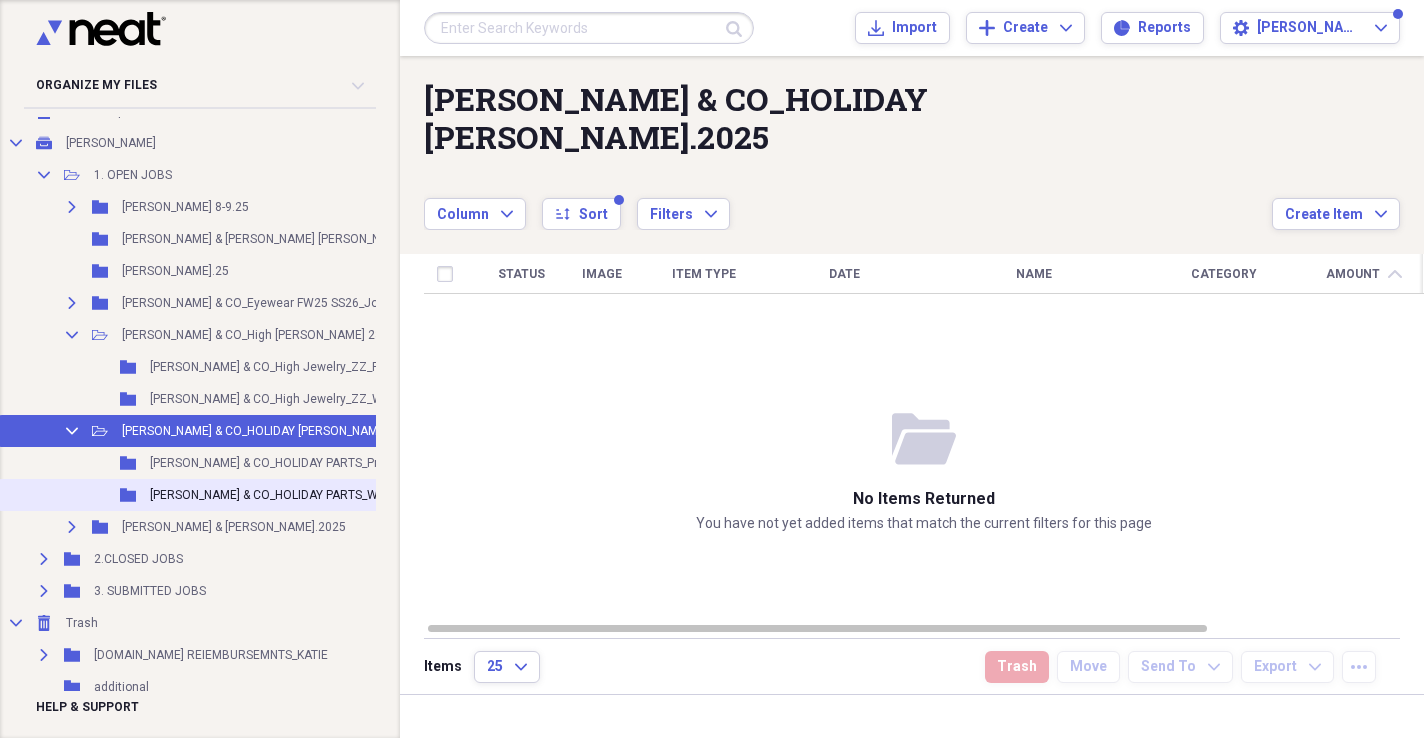 click on "[PERSON_NAME] & CO_HOLIDAY PARTS_Wardrobe & [PERSON_NAME].2025" at bounding box center (352, 495) 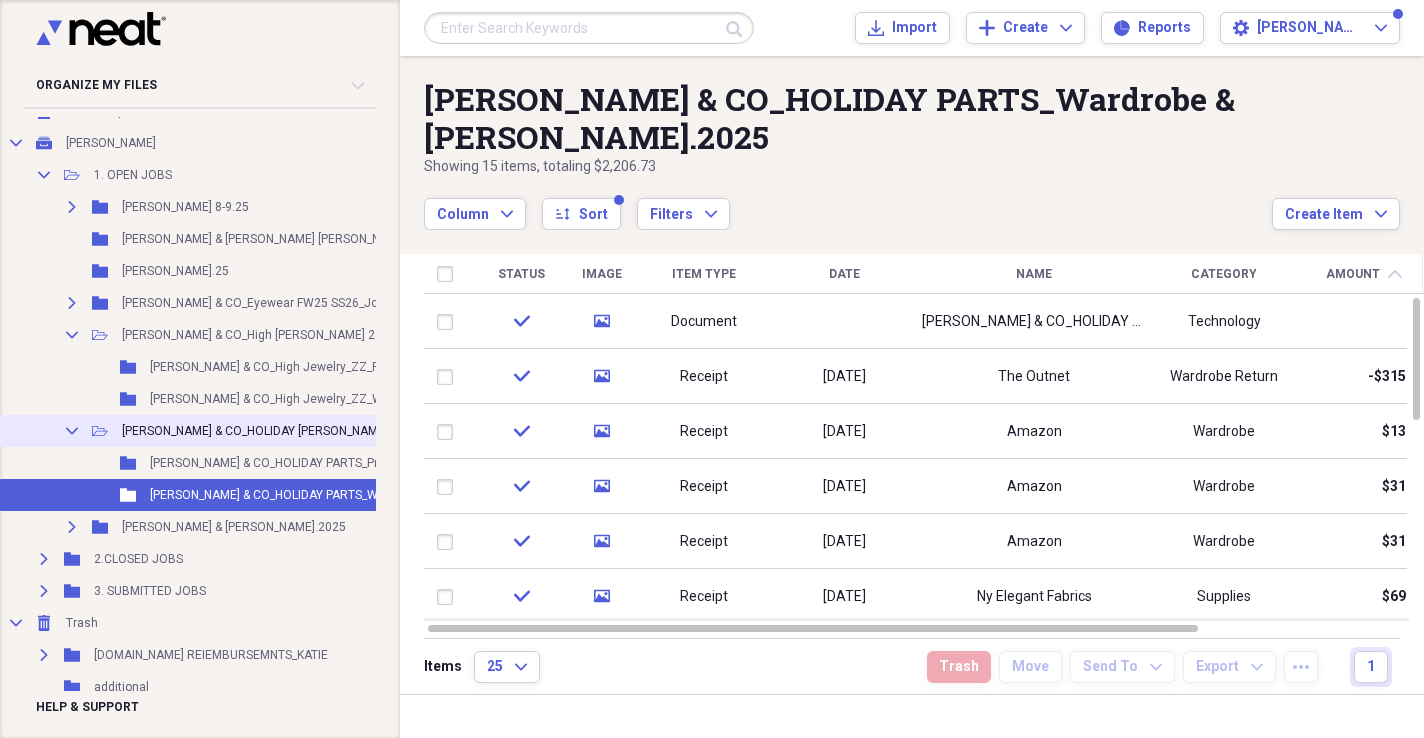 click 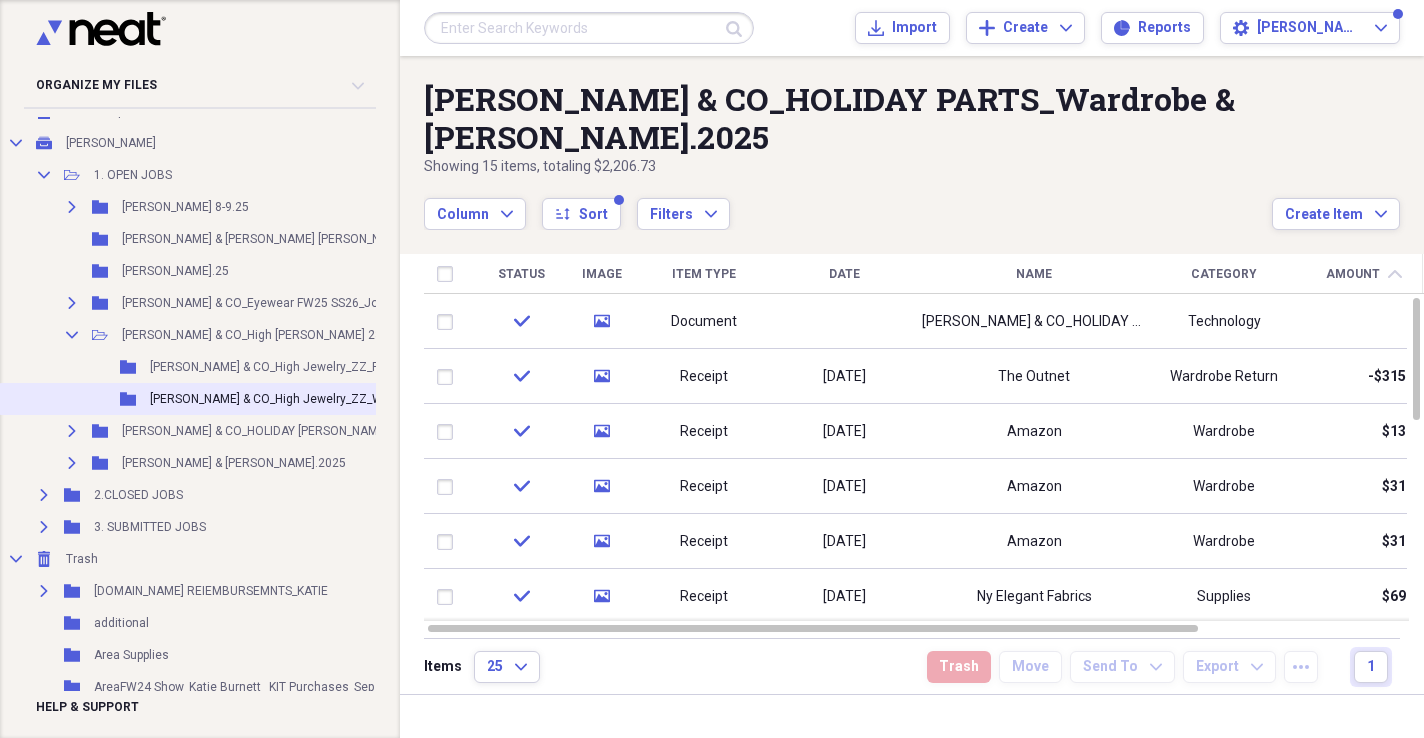 click on "[PERSON_NAME] & CO_High Jewelry_ZZ_Wardrobe_Carlijn [PERSON_NAME] 23.25" at bounding box center [371, 399] 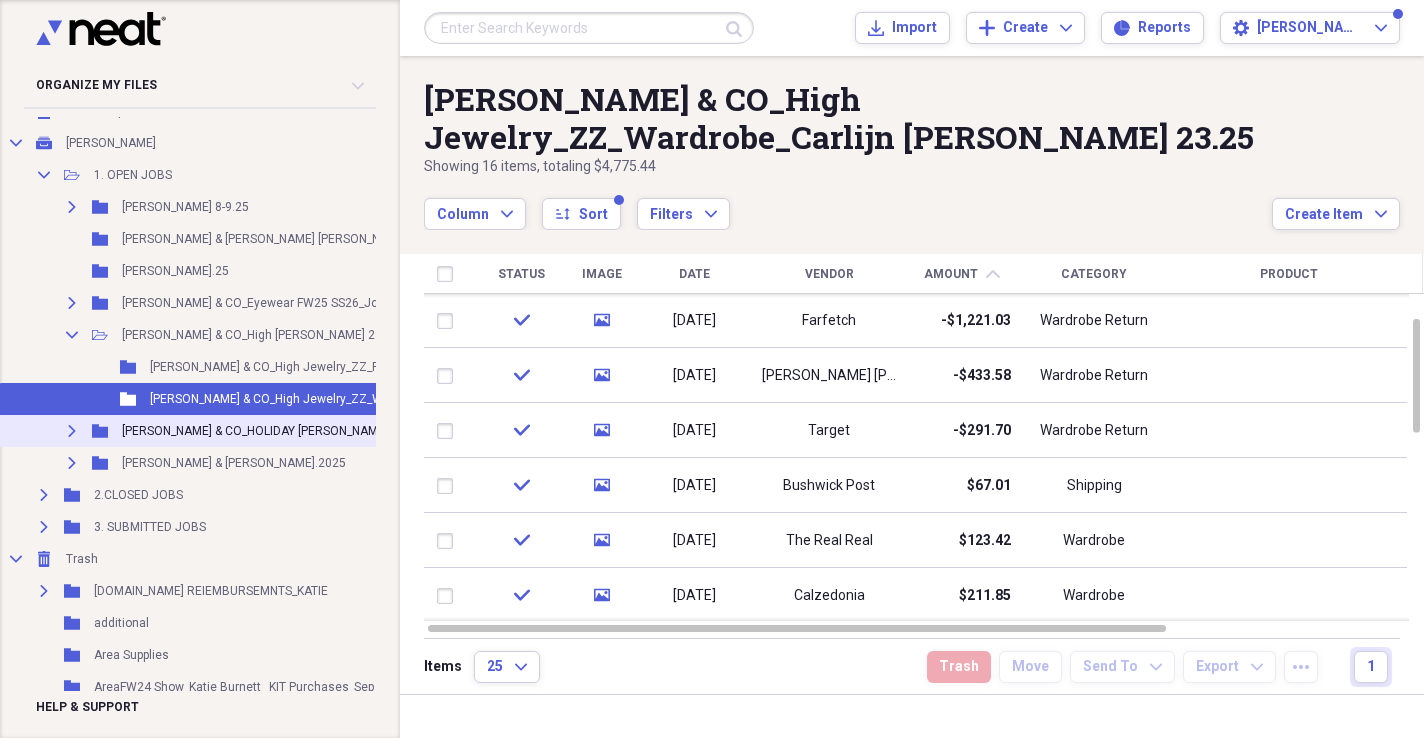 click on "Expand" 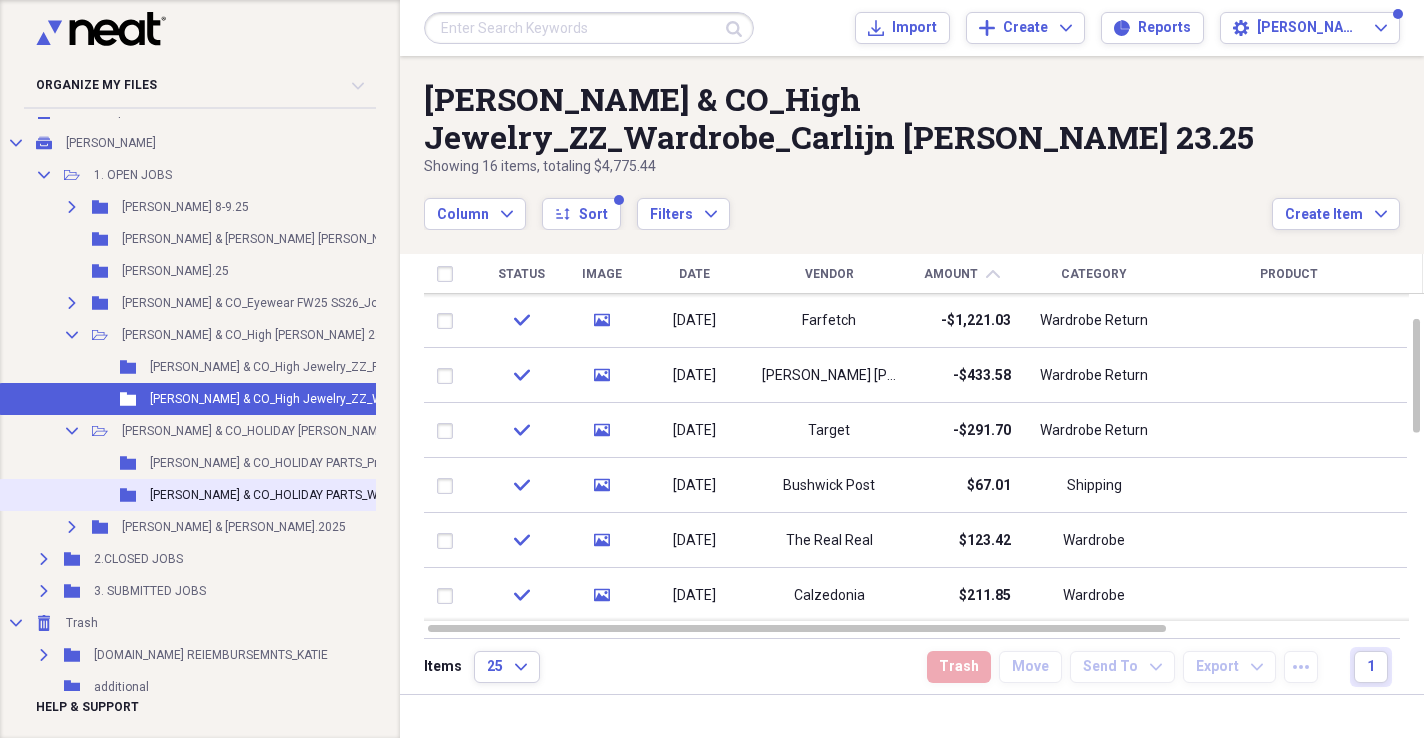click on "[PERSON_NAME] & CO_HOLIDAY PARTS_Wardrobe & [PERSON_NAME].2025" at bounding box center [352, 495] 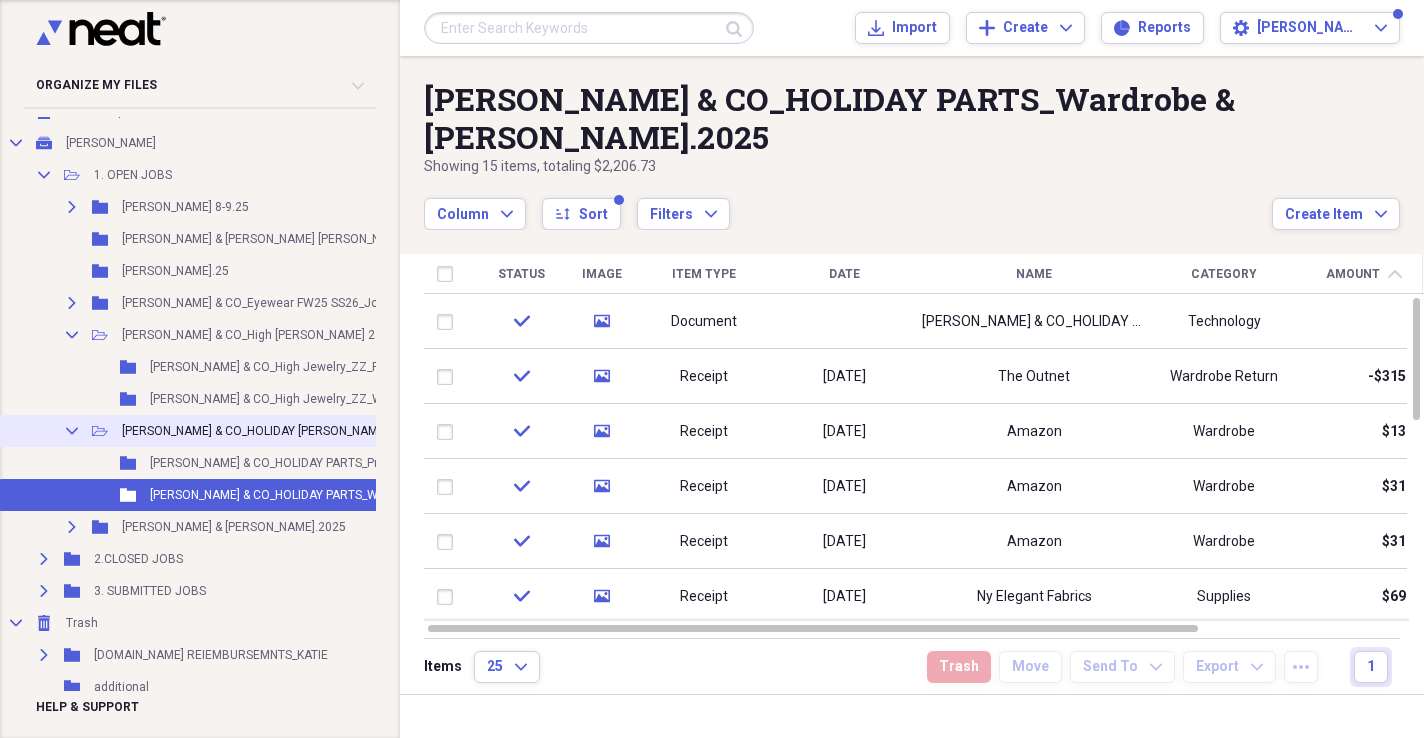 click on "Collapse" 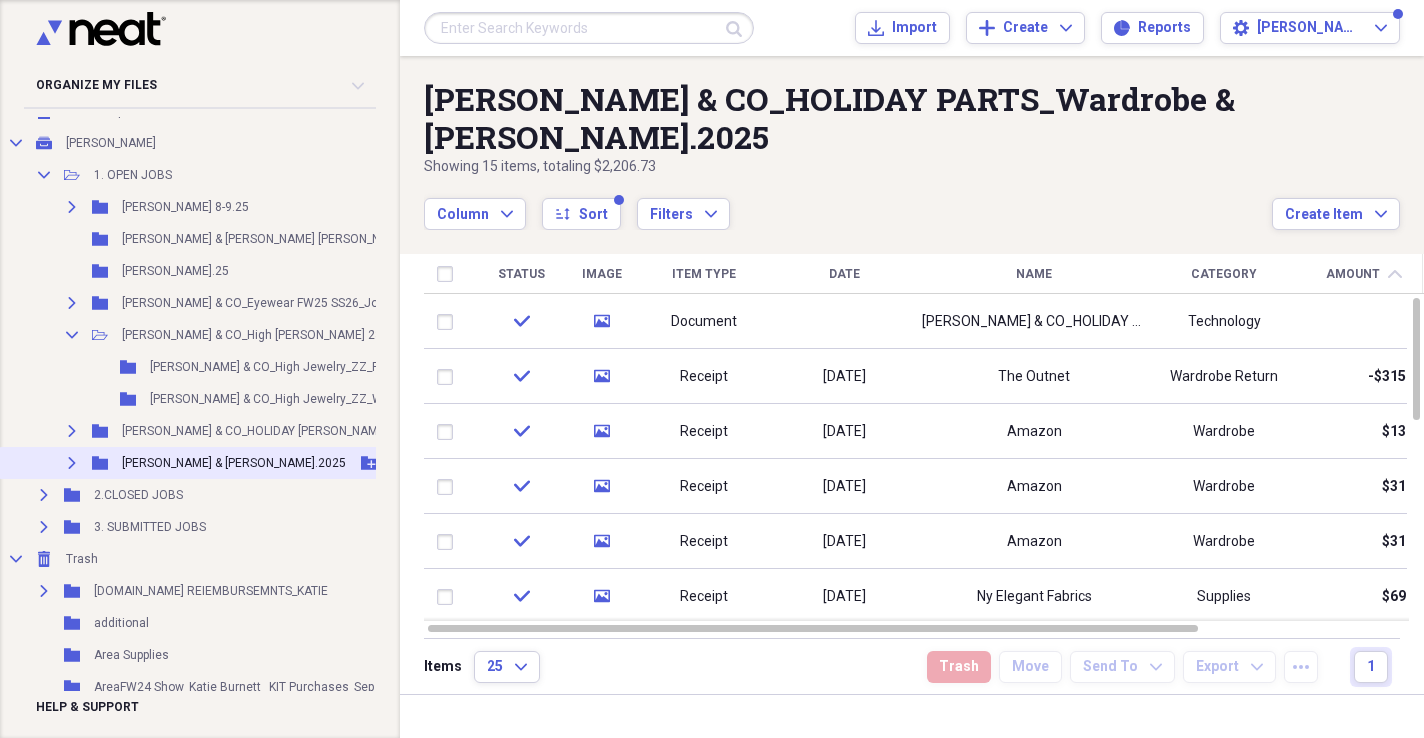 click 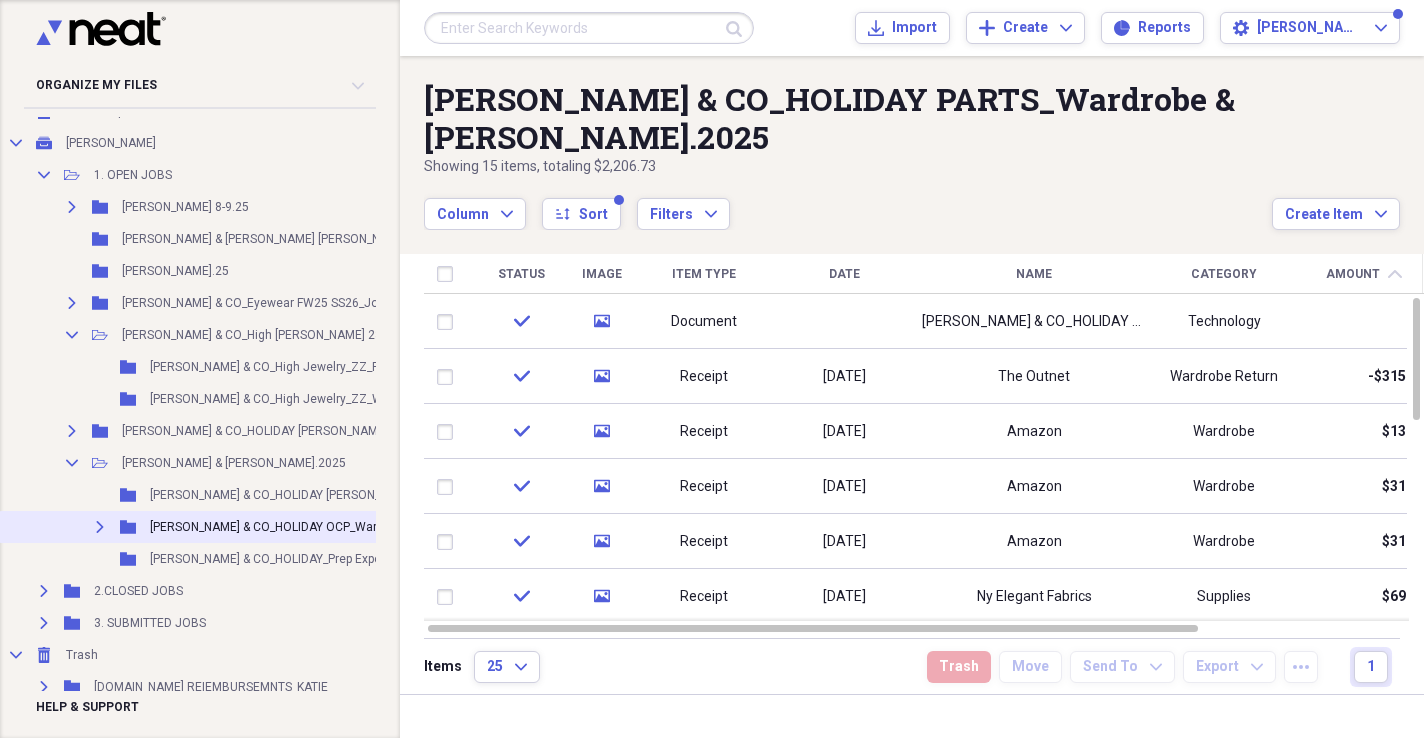 click on "[PERSON_NAME] & CO_HOLIDAY OCP_Wardrobe/[PERSON_NAME].2025" at bounding box center [342, 527] 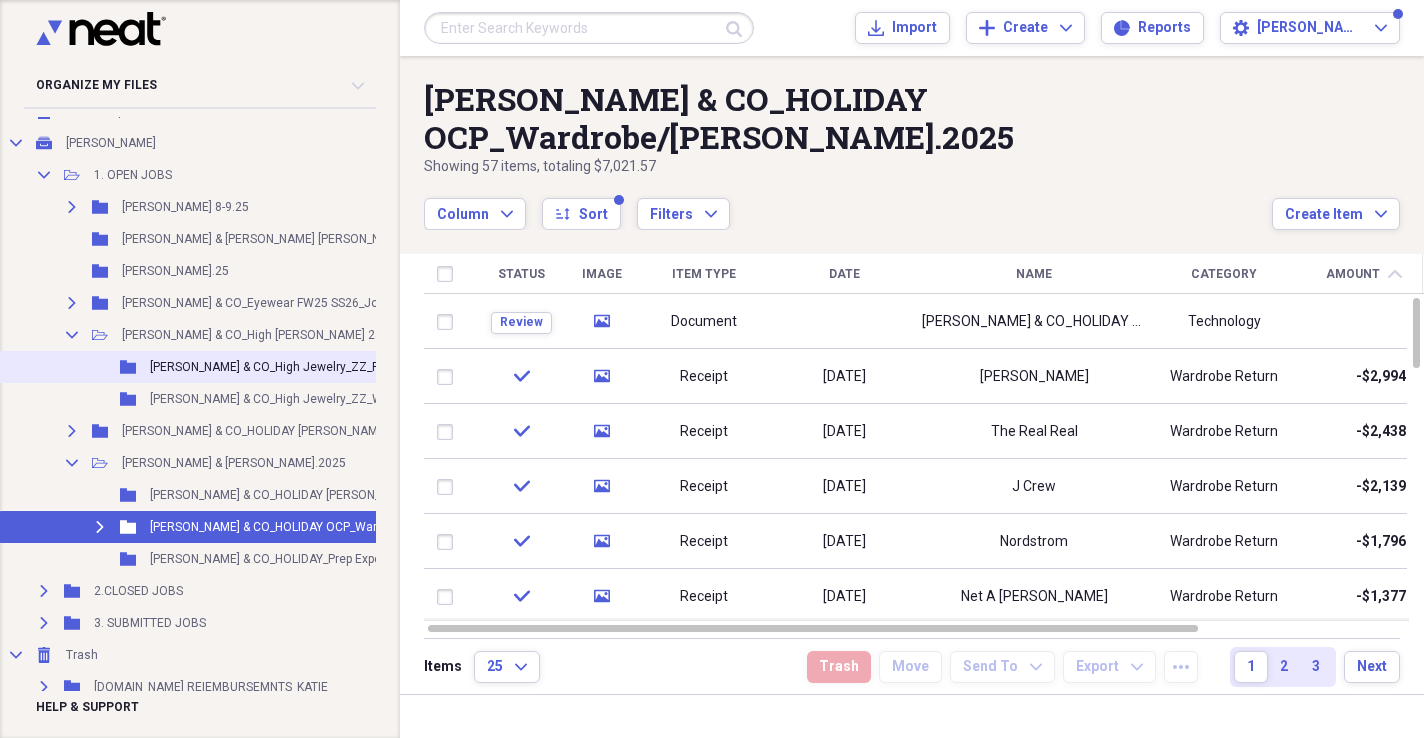 click on "[PERSON_NAME] & CO_High Jewelry_ZZ_Prep Expenses_Carlijn [PERSON_NAME] 23.25" at bounding box center [385, 367] 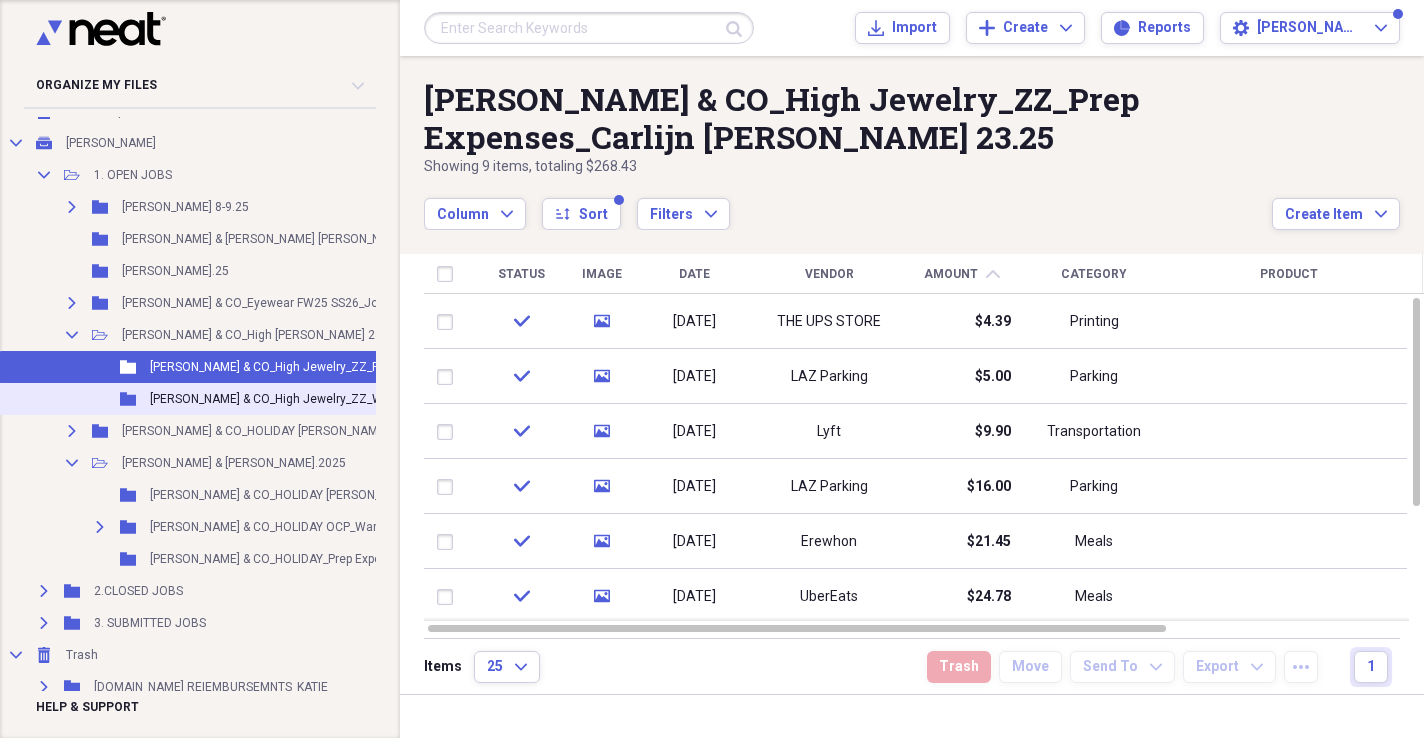 click on "[PERSON_NAME] & CO_High Jewelry_ZZ_Wardrobe_Carlijn [PERSON_NAME] 23.25" at bounding box center (371, 399) 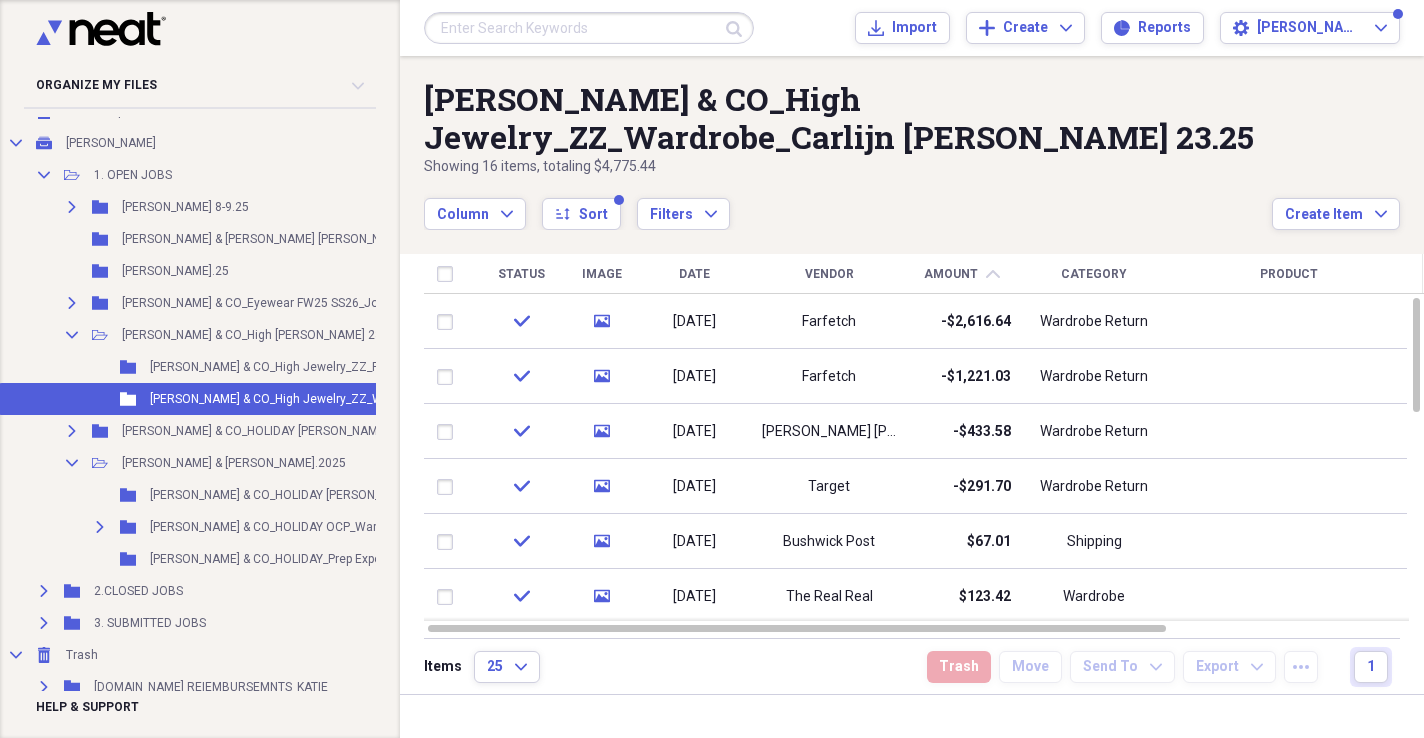 click on "Status" at bounding box center [521, 274] 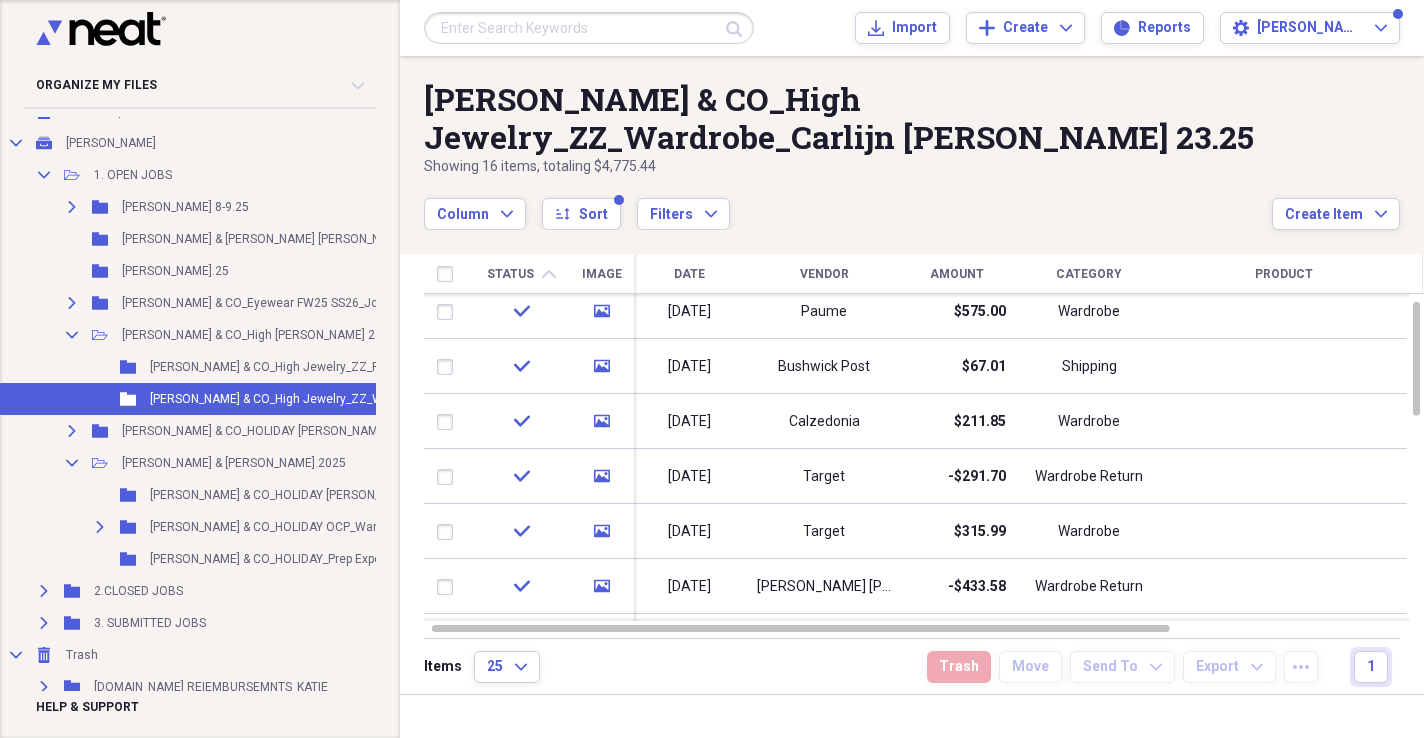 click on "Column Expand sort Sort Filters  Expand" at bounding box center (848, 203) 